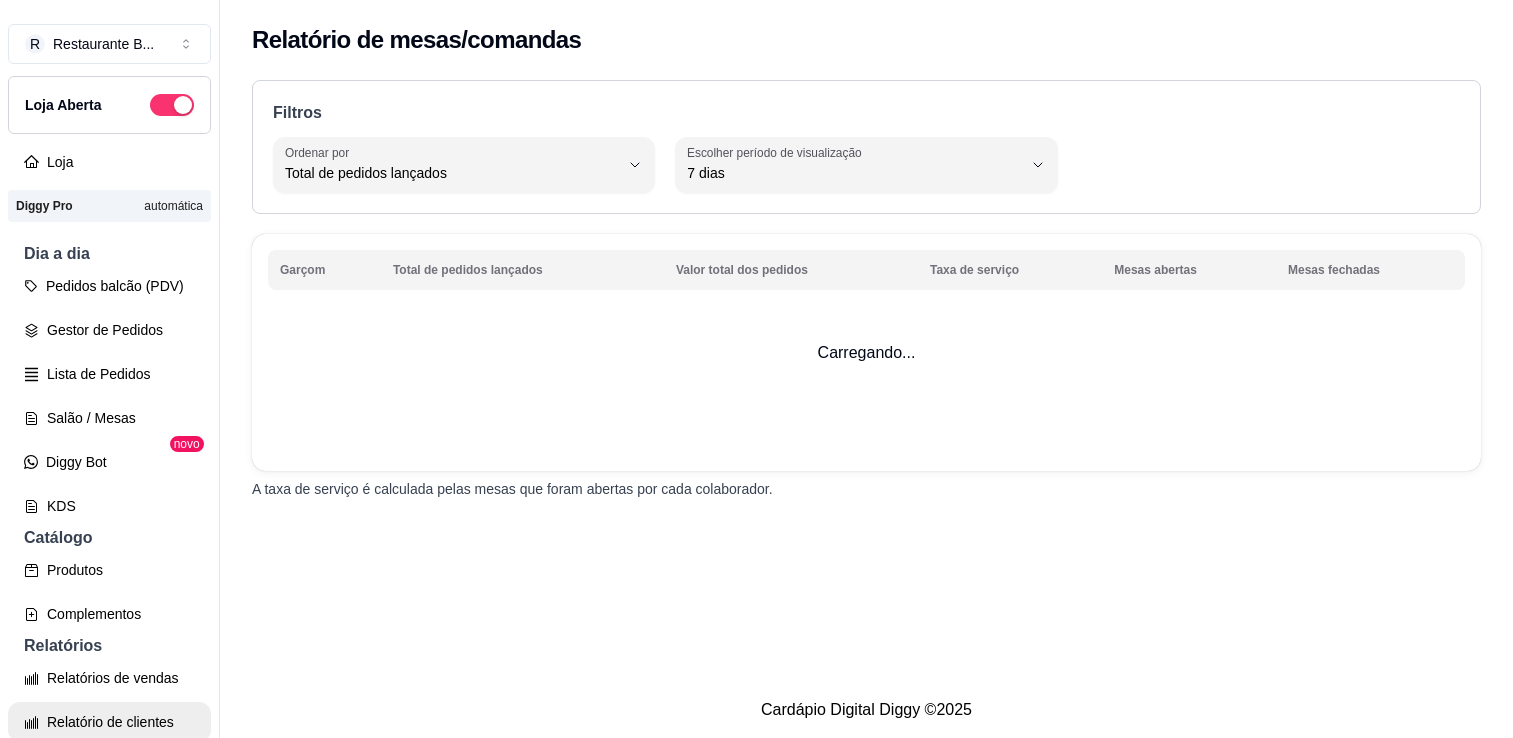 select on "TOTAL_OF_ORDERS" 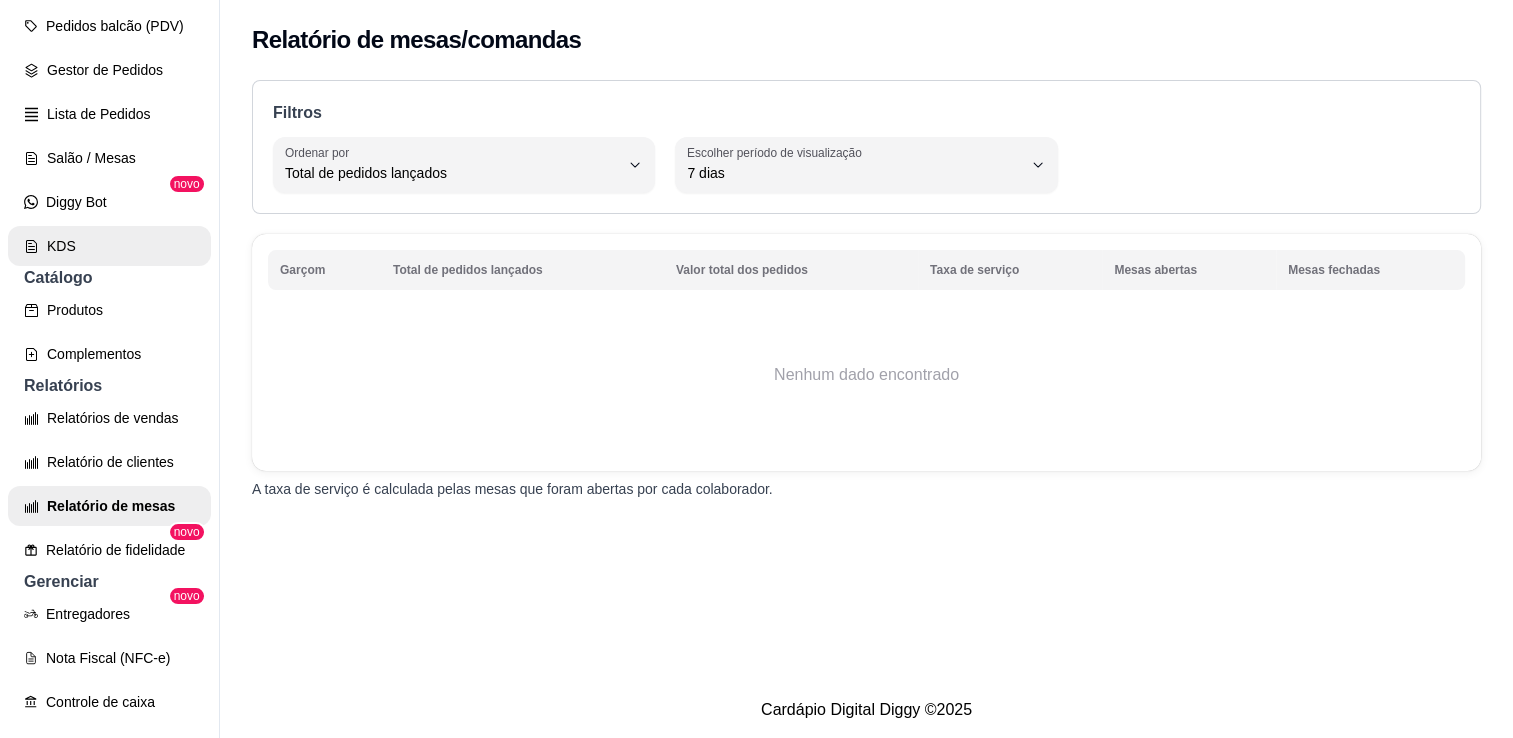 scroll, scrollTop: 259, scrollLeft: 0, axis: vertical 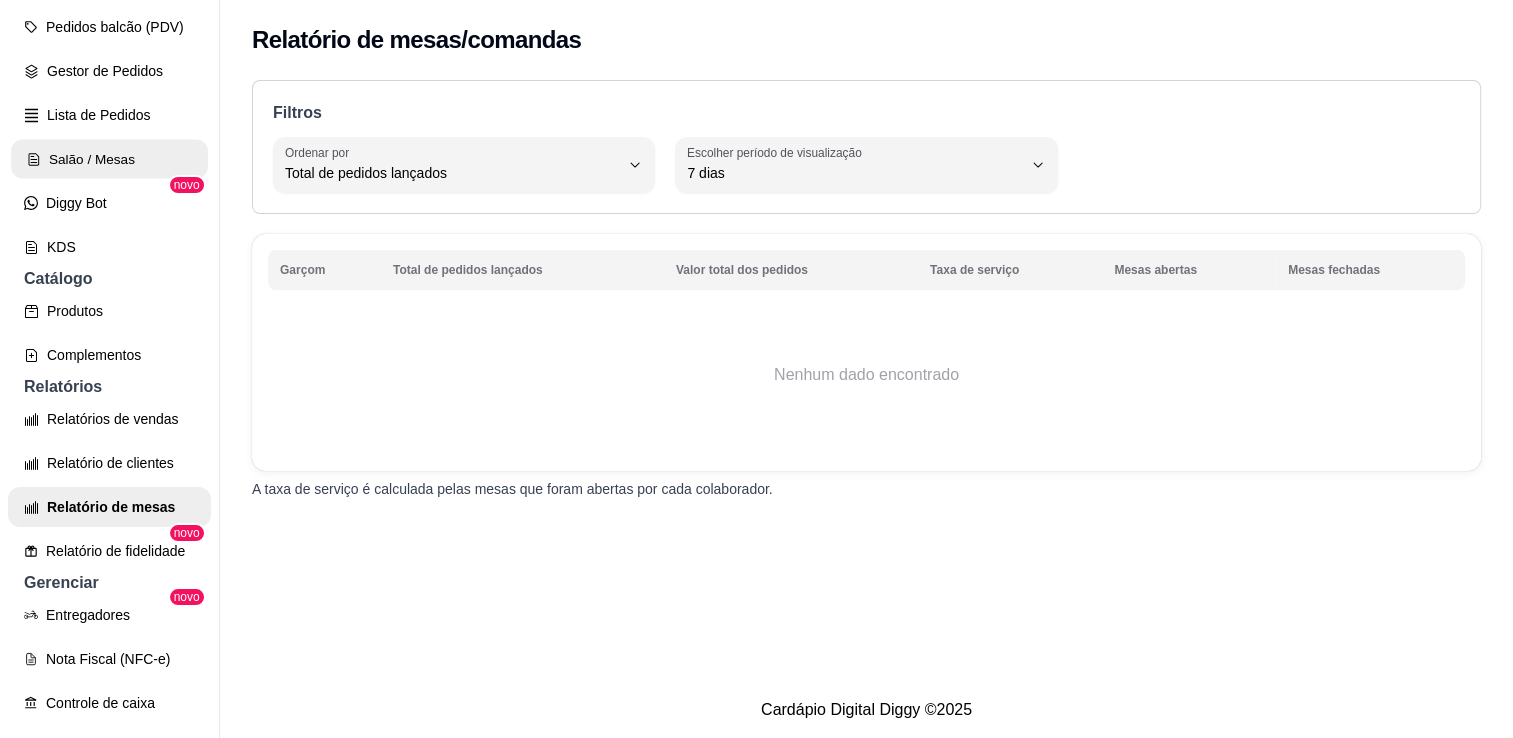 click on "Salão / Mesas" at bounding box center [109, 159] 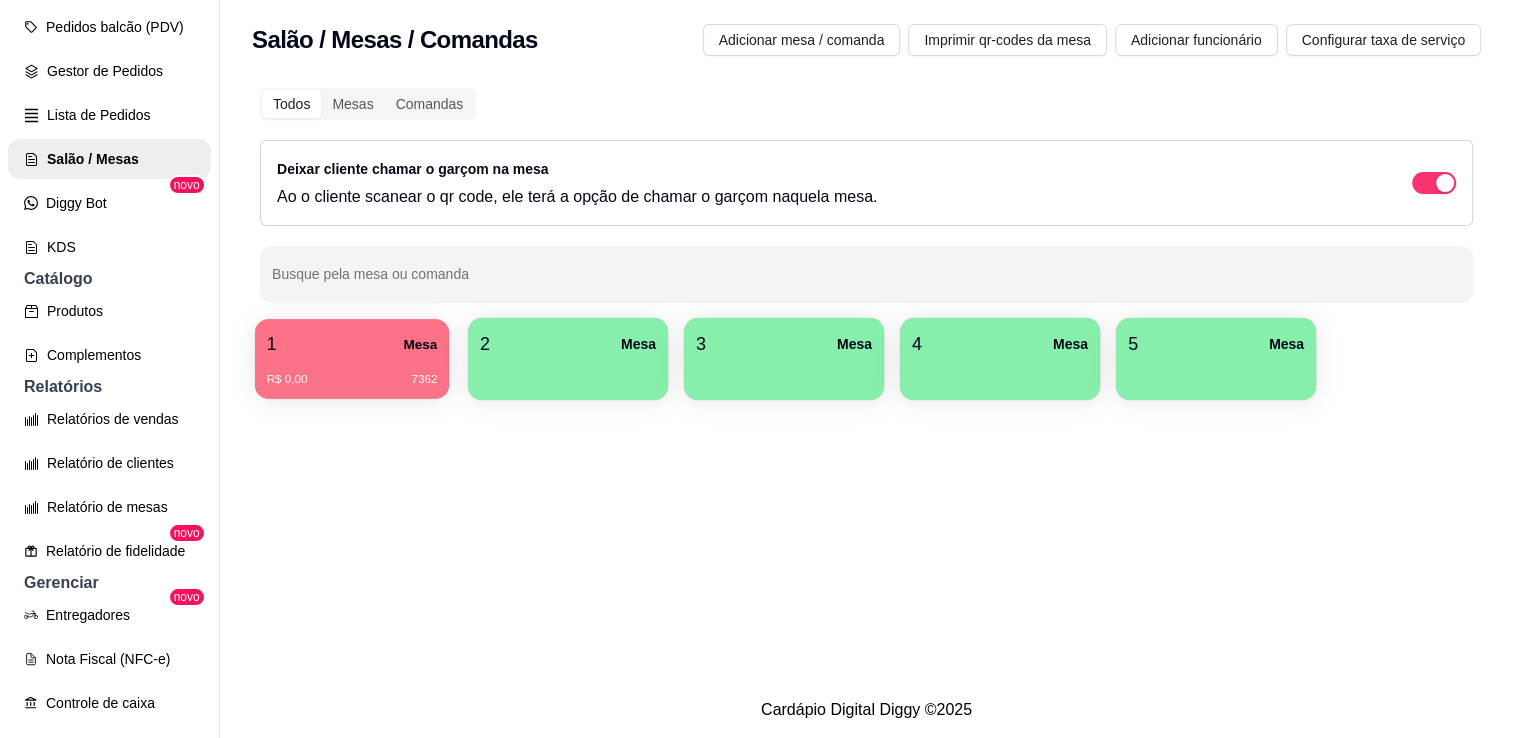 click on "R$ 0,00 [NUMBER]" at bounding box center (352, 372) 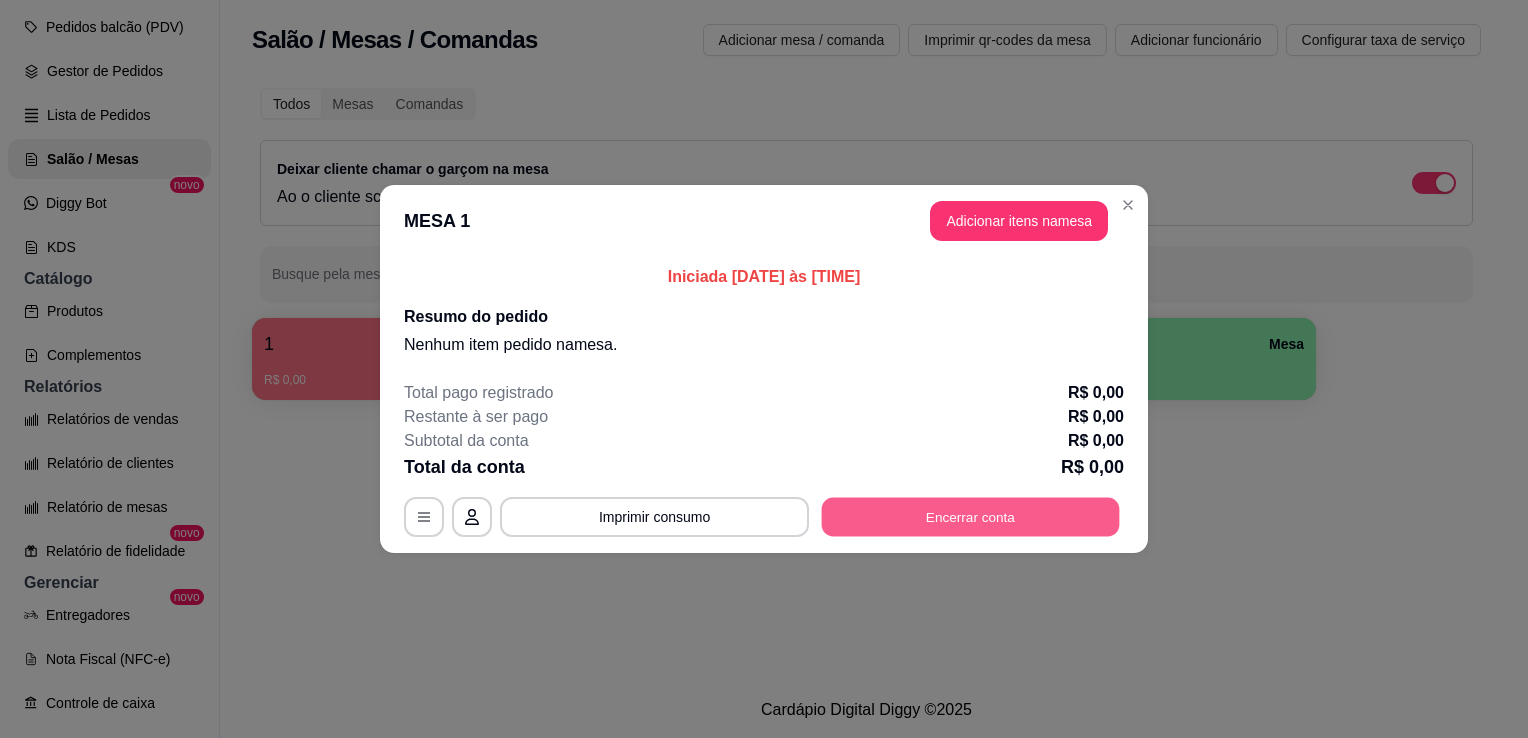 click on "Encerrar conta" at bounding box center [971, 517] 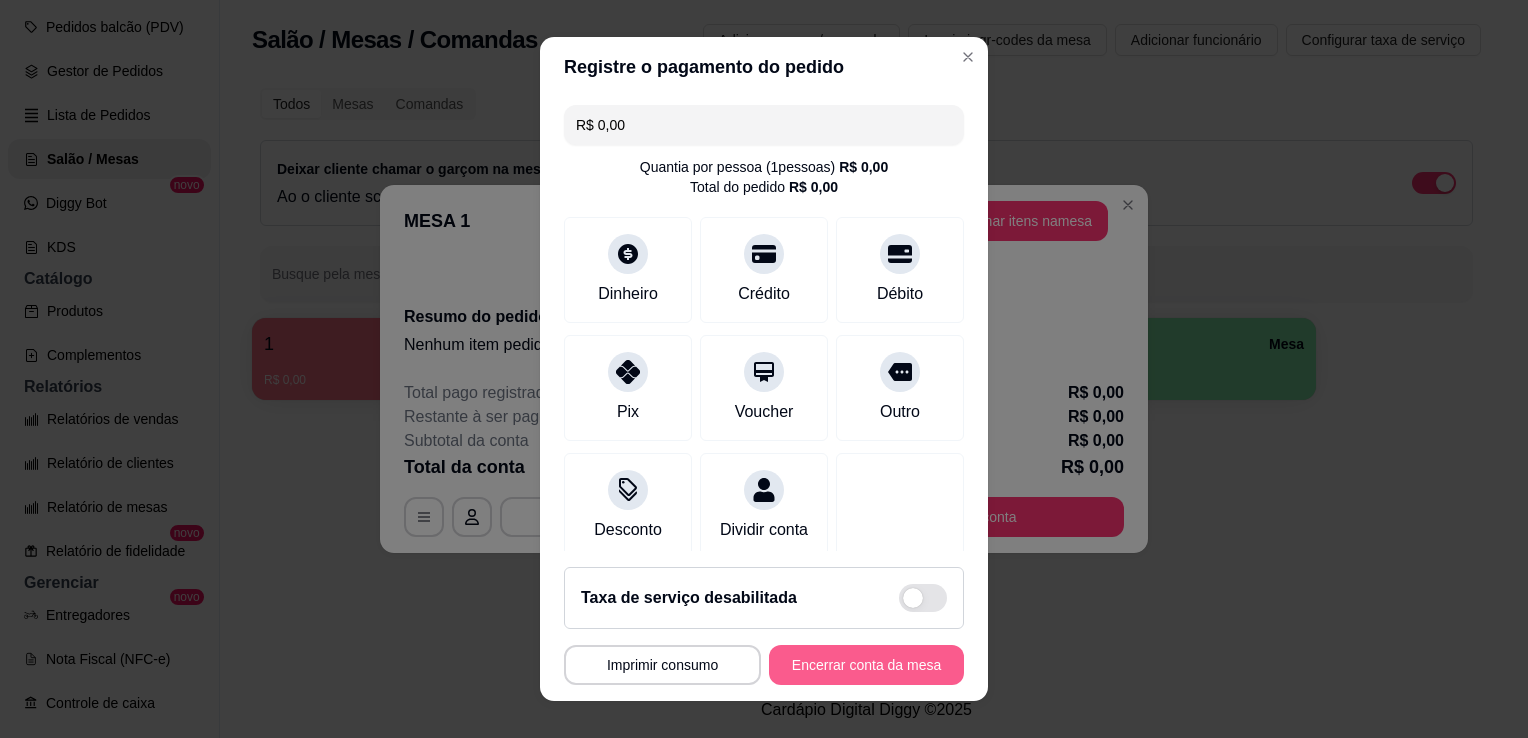 click on "Encerrar conta da mesa" at bounding box center (866, 665) 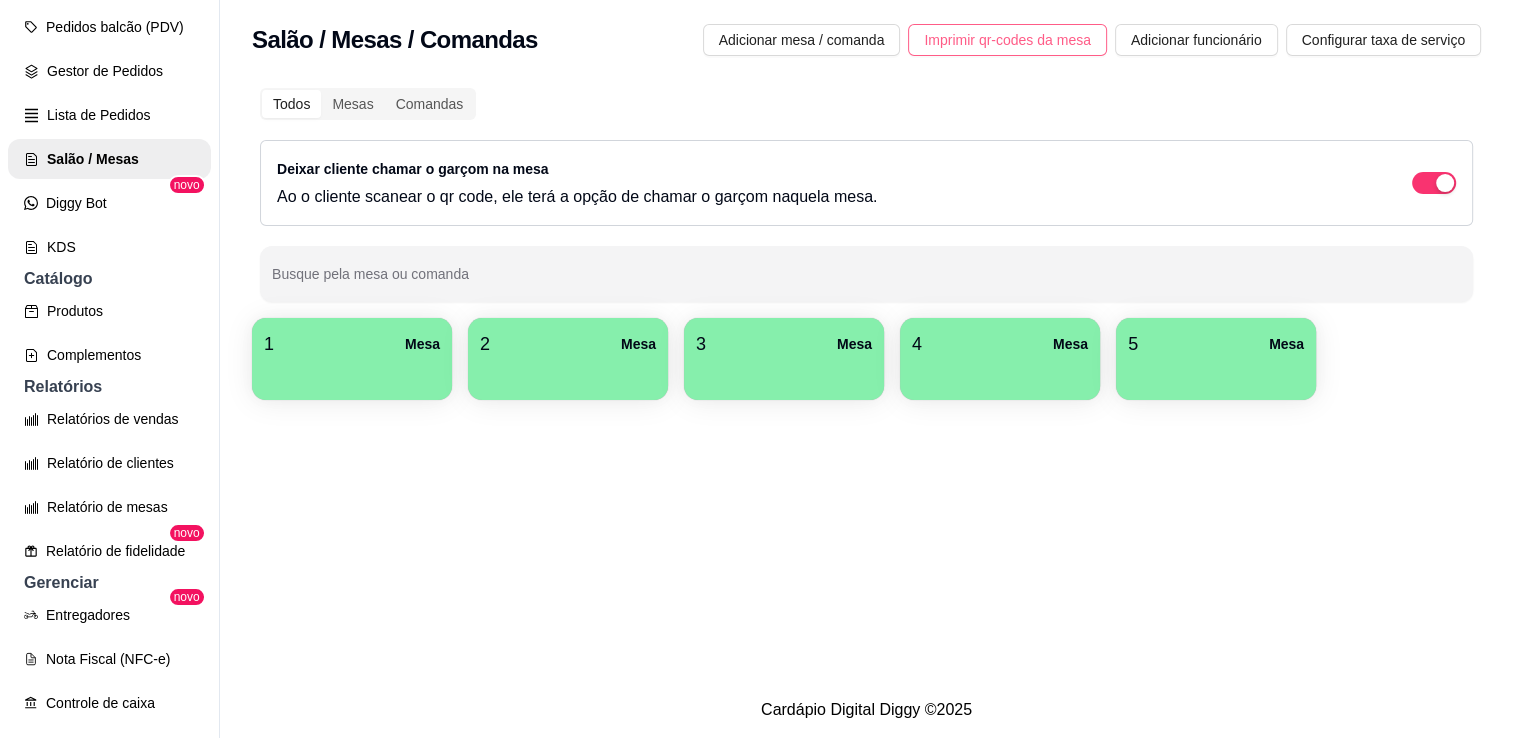 click on "Imprimir qr-codes da mesa" at bounding box center [1007, 40] 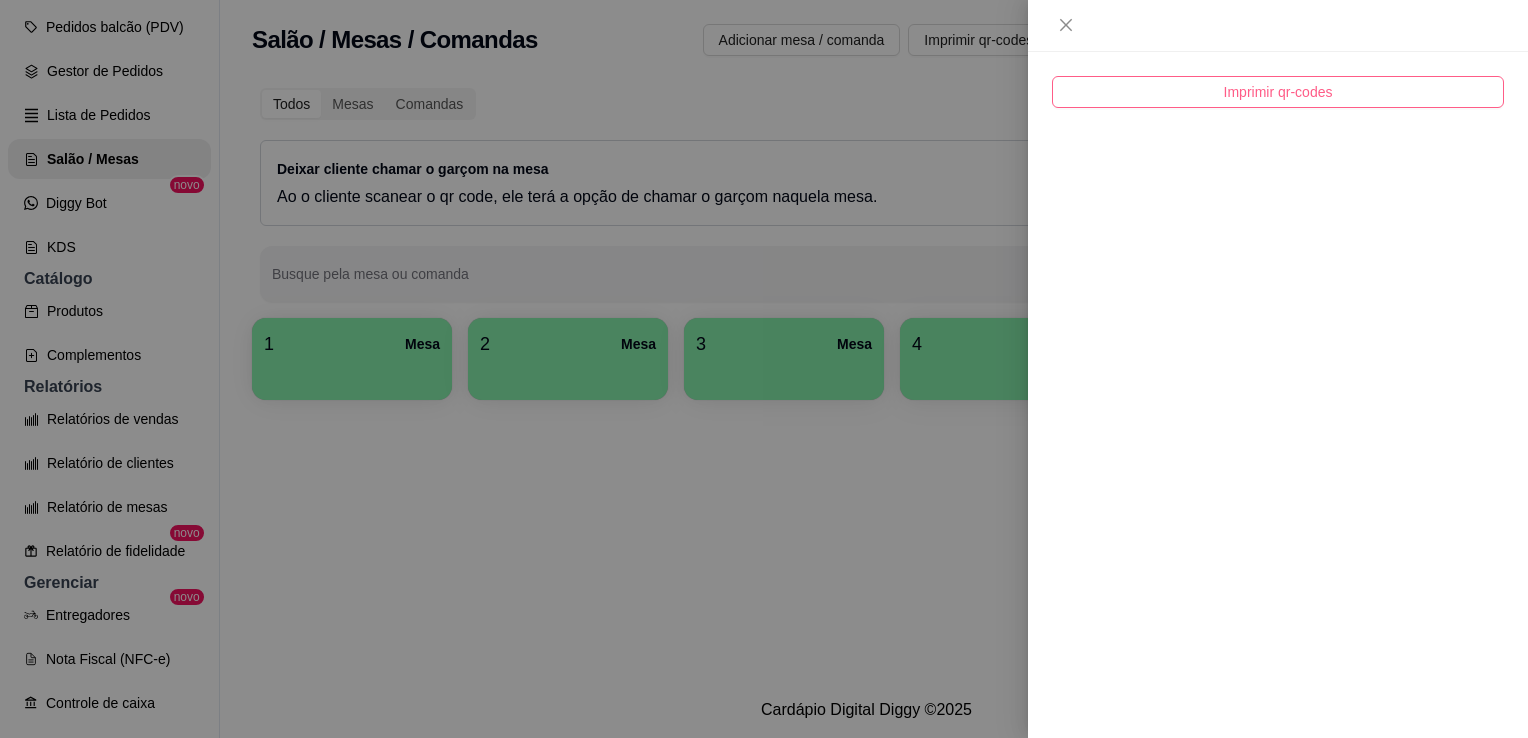 click on "Imprimir qr-codes" at bounding box center [1278, 92] 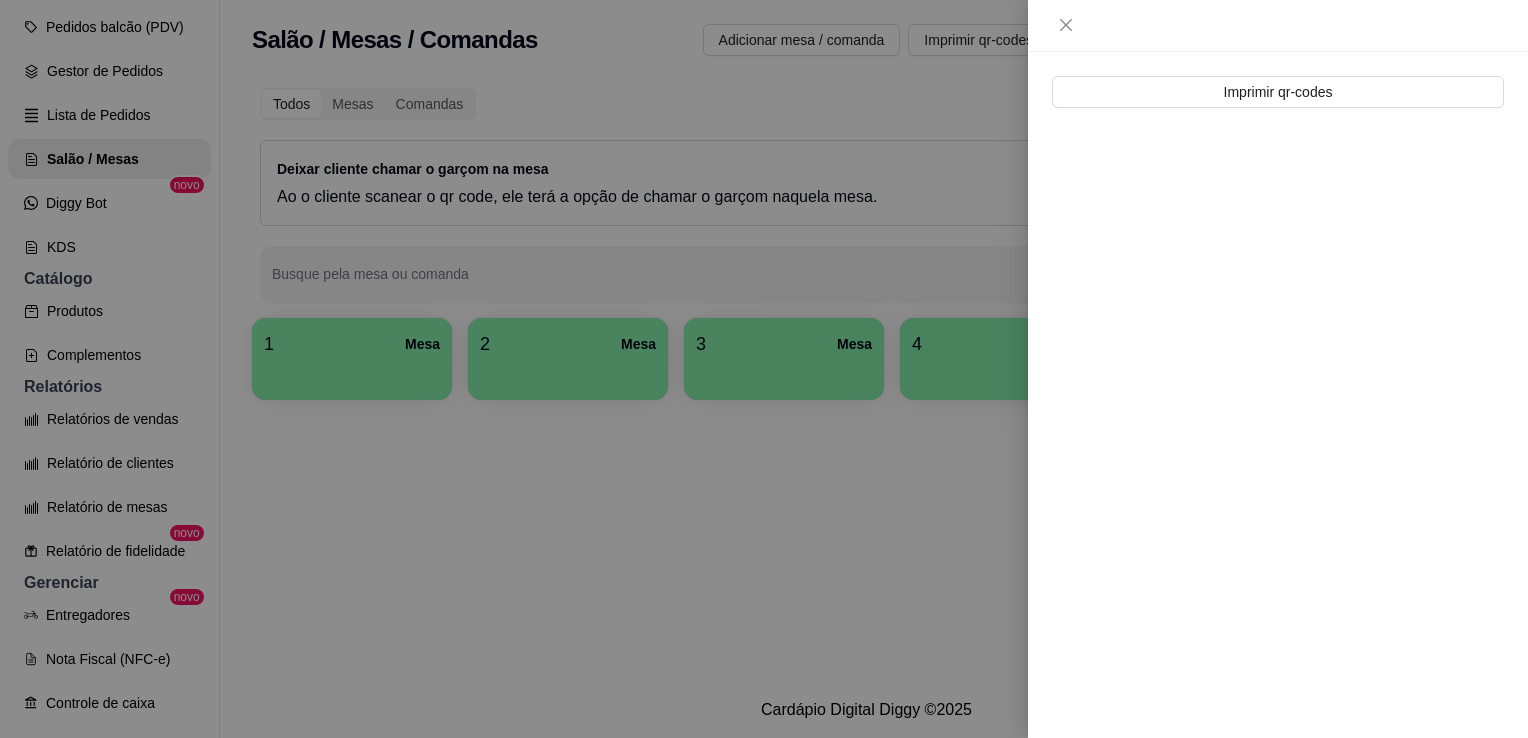 click at bounding box center [764, 369] 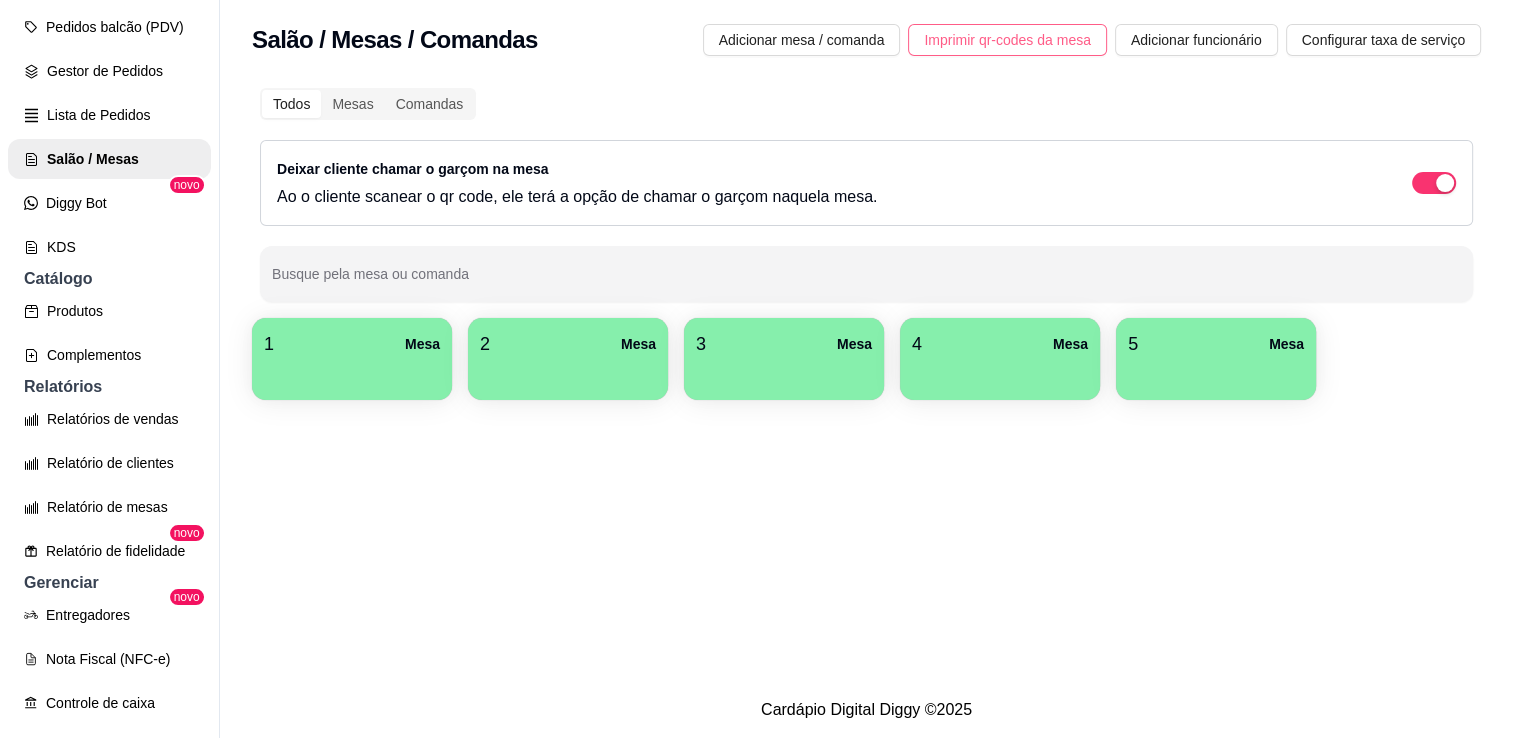 click on "Imprimir qr-codes da mesa" at bounding box center [1007, 40] 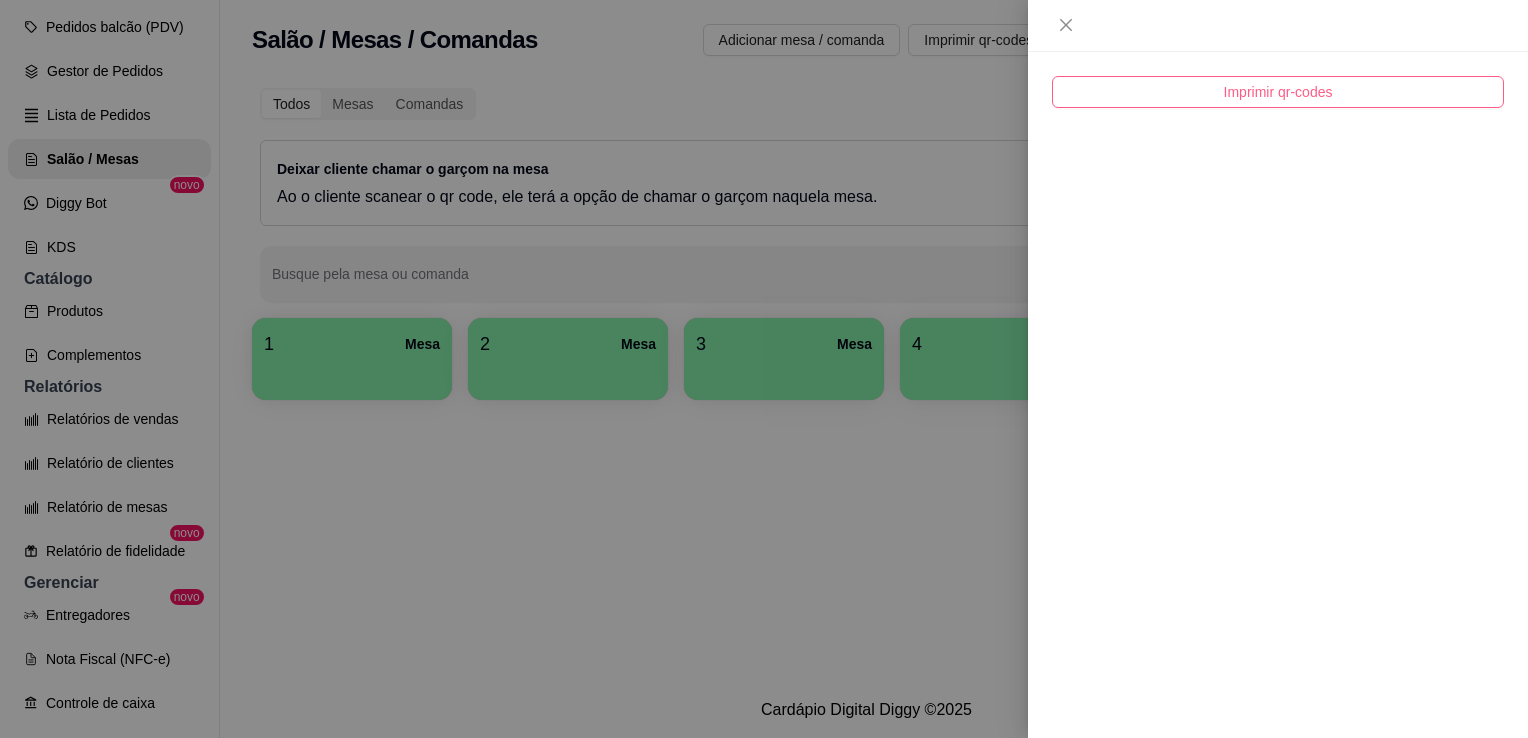 click on "Imprimir qr-codes" at bounding box center (1278, 92) 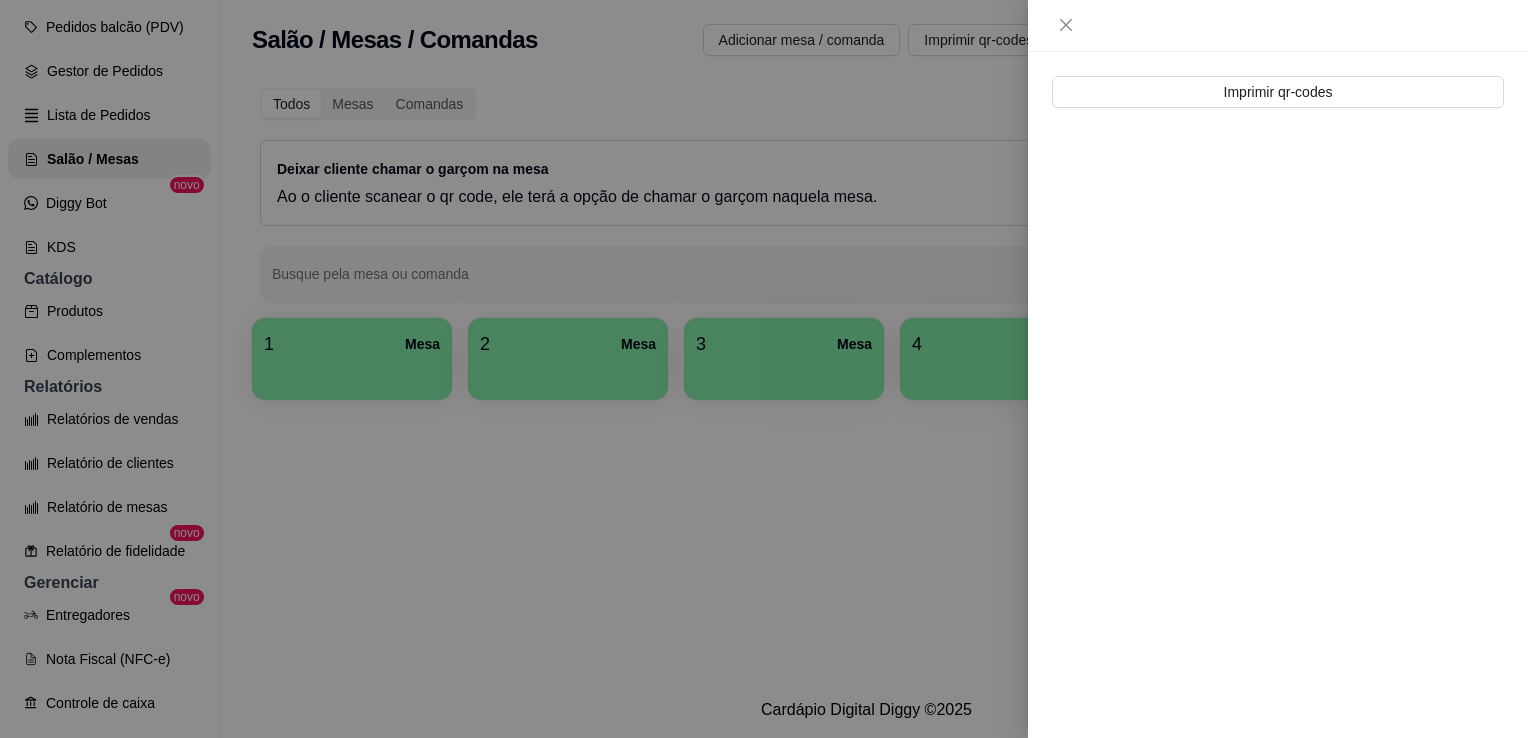 click at bounding box center (764, 369) 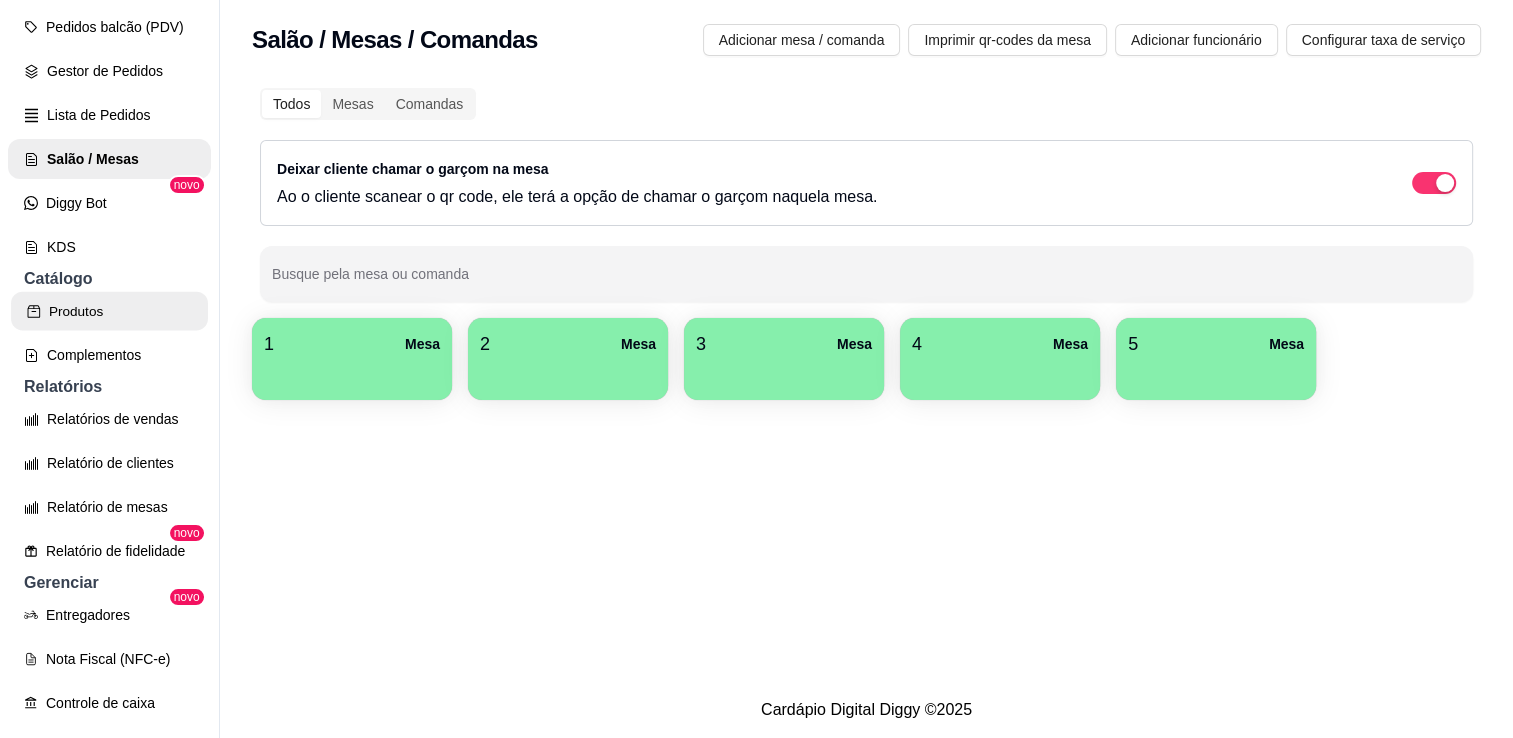 click on "Produtos" at bounding box center (109, 311) 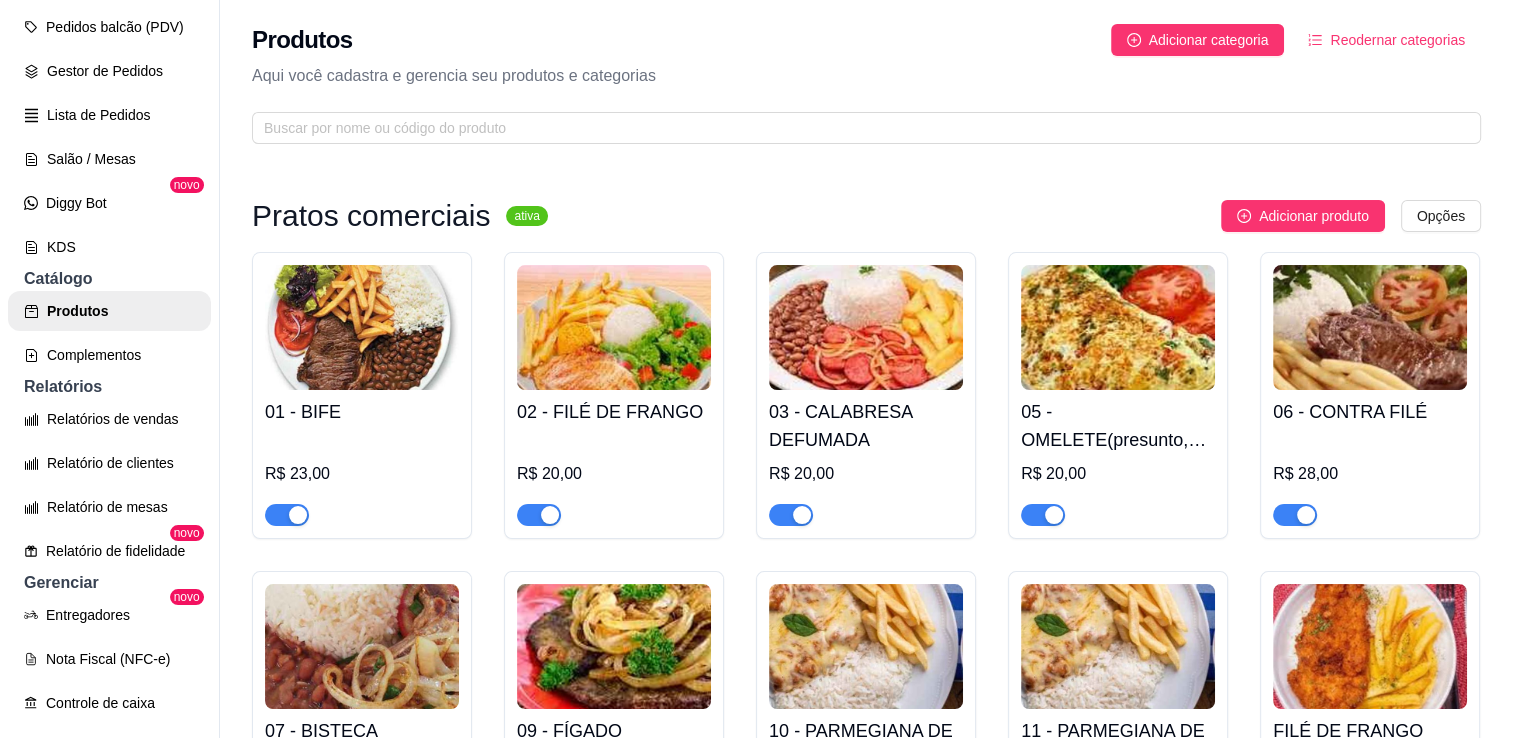 click at bounding box center (362, 327) 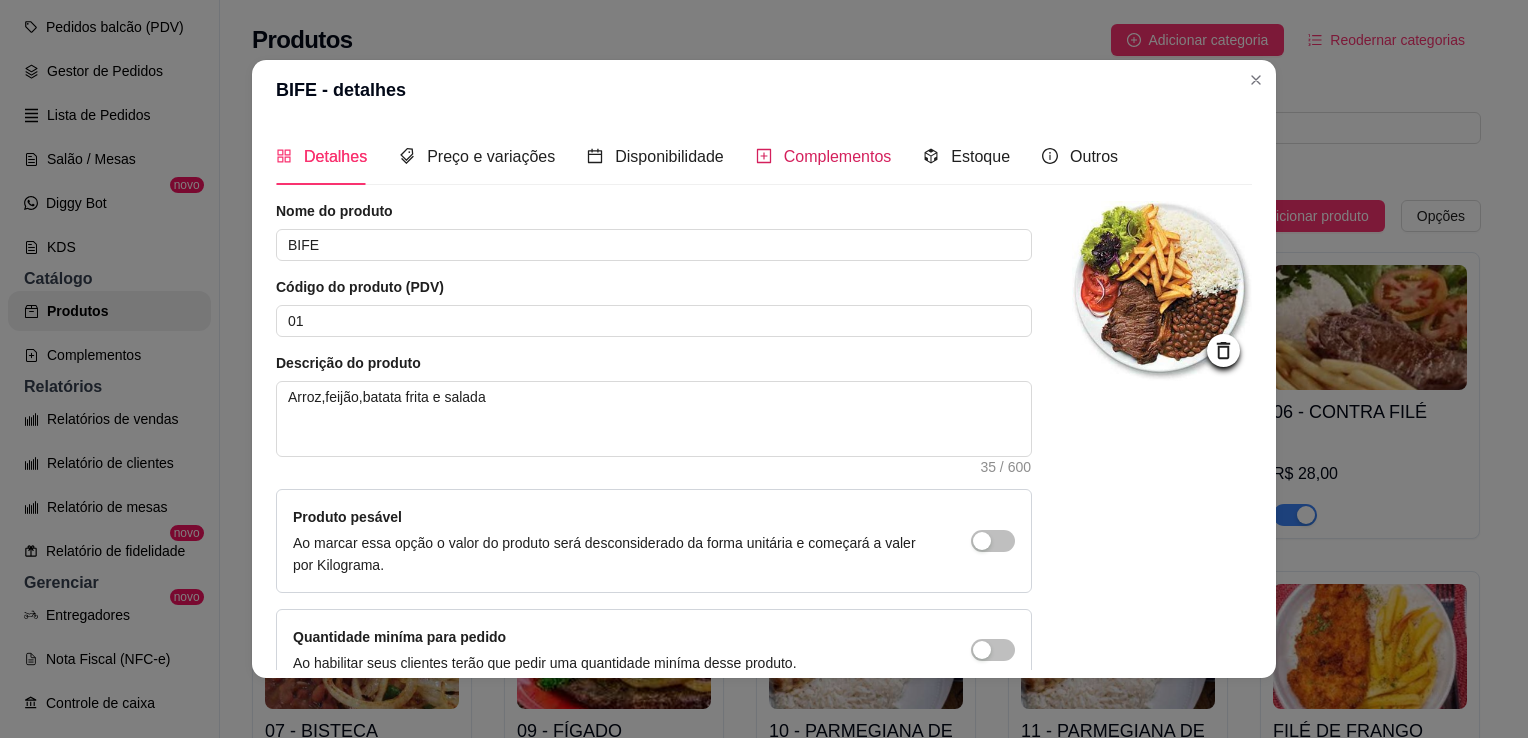 click on "Complementos" at bounding box center [838, 156] 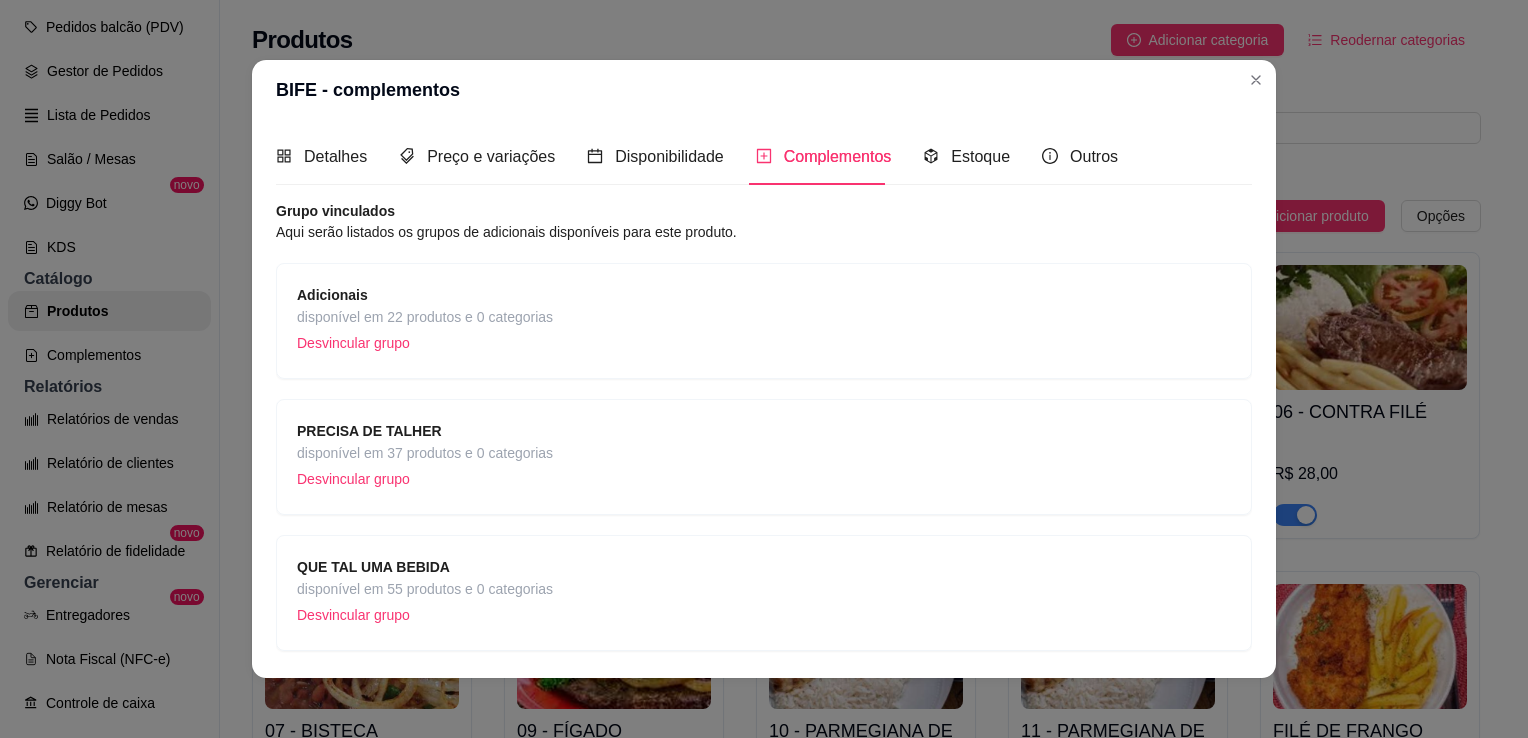 click on "Desvincular grupo" at bounding box center (425, 615) 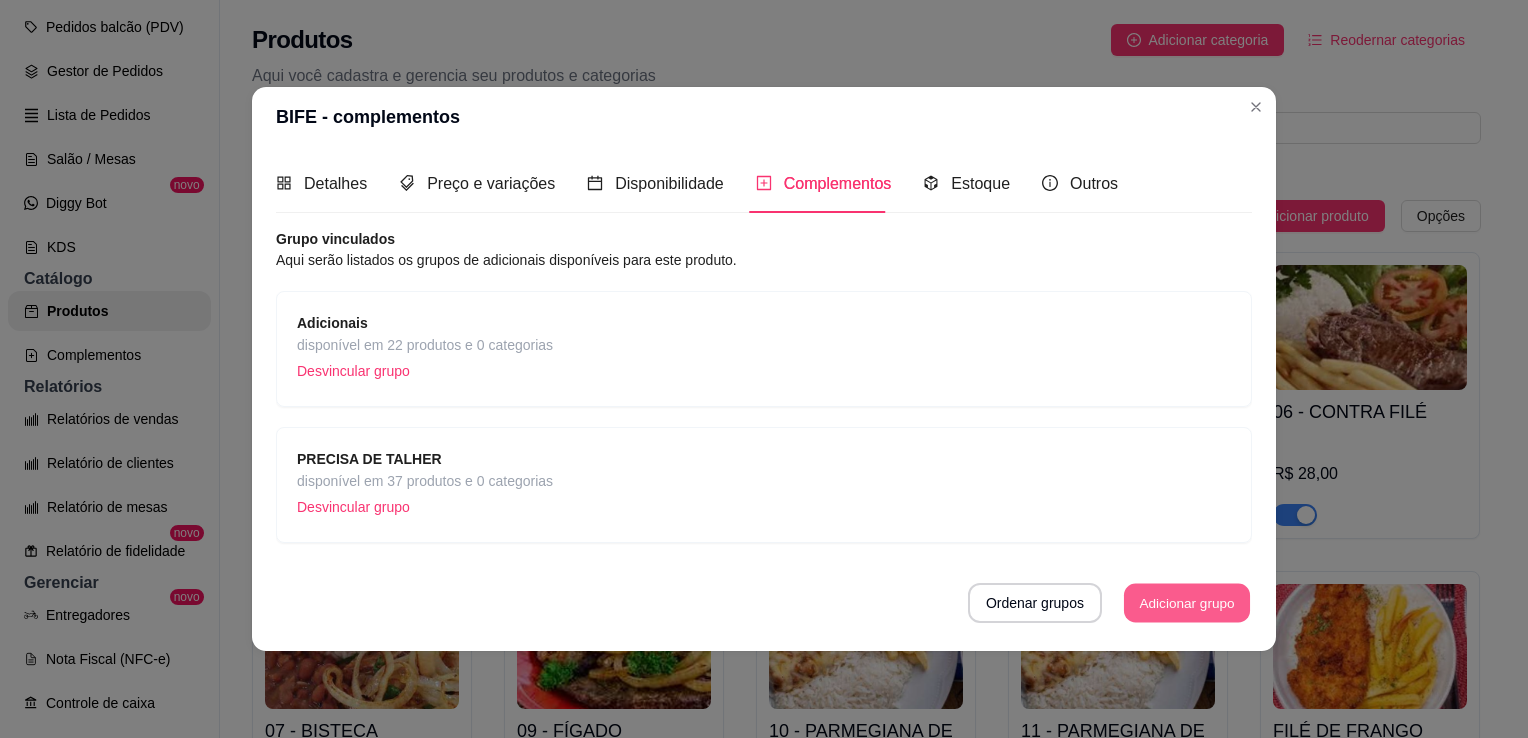 click on "Adicionar grupo" at bounding box center (1187, 602) 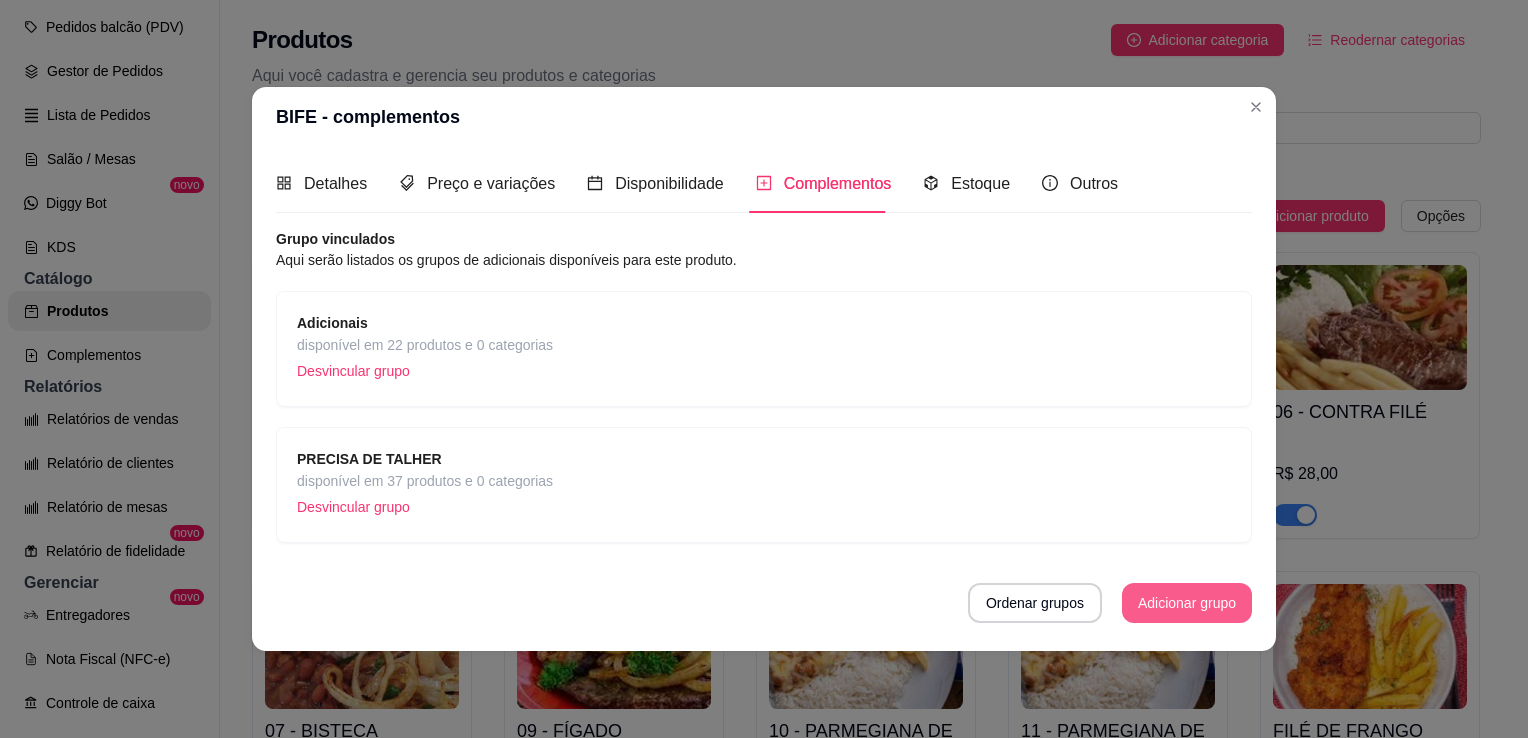 click on "Adicionar grupo" at bounding box center [1187, 603] 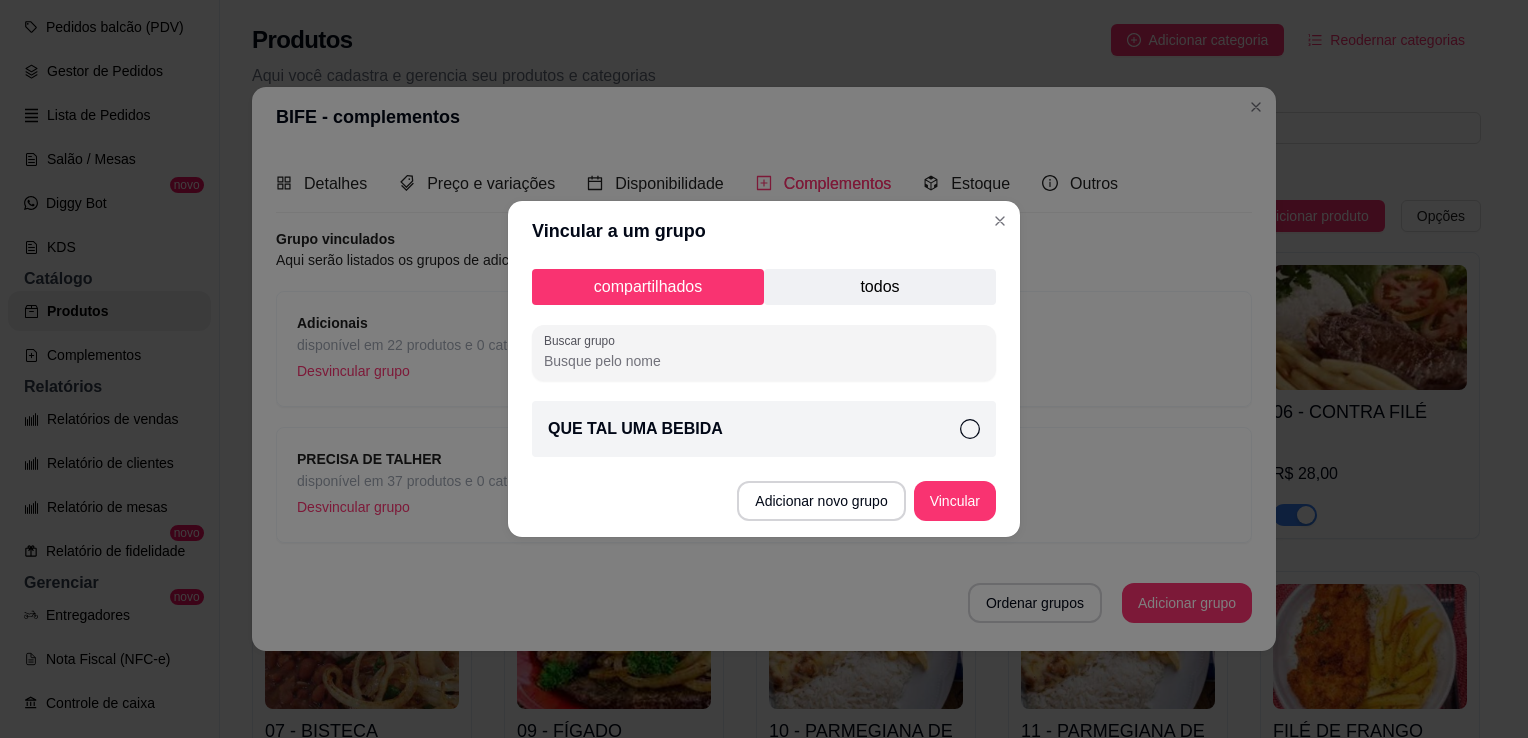 click 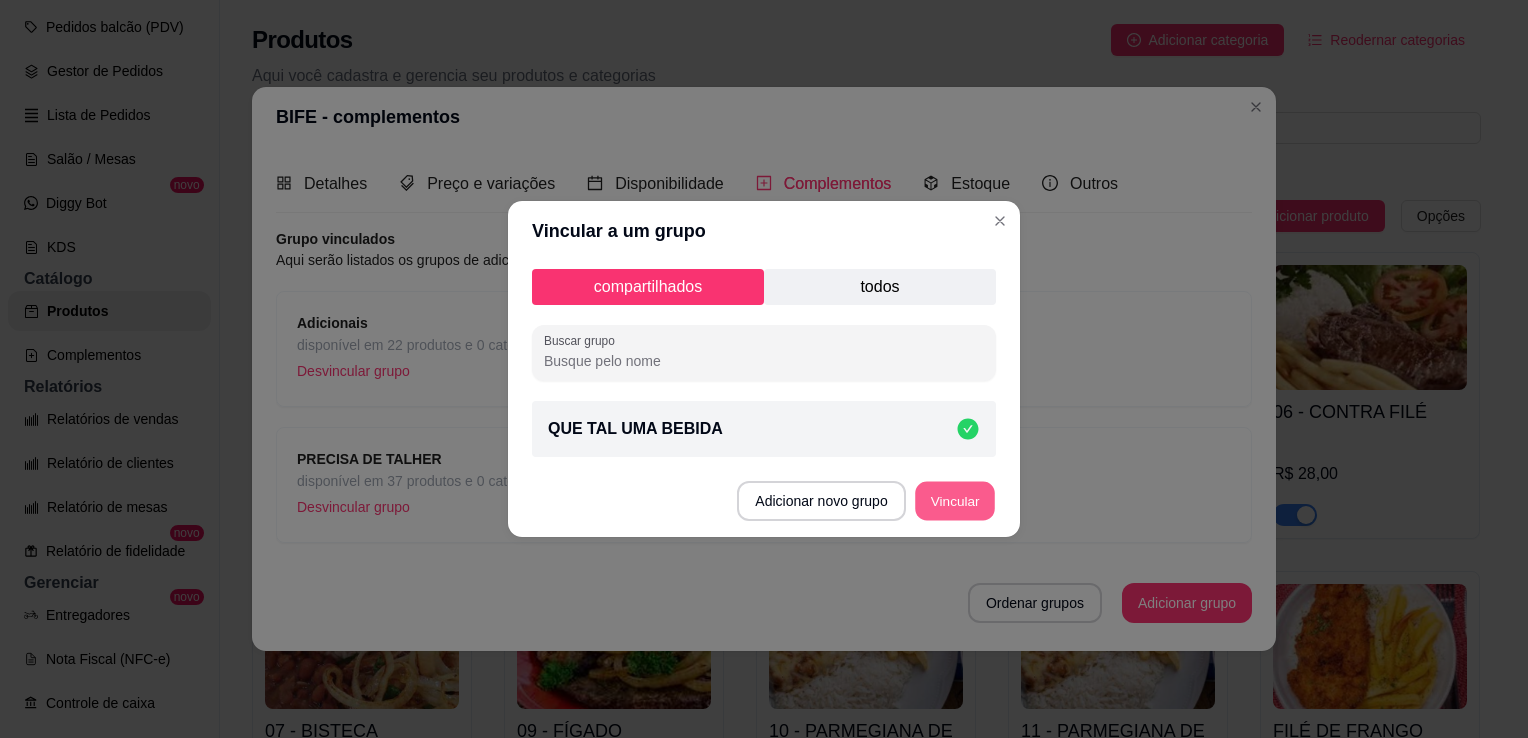 click on "Vincular" at bounding box center (955, 501) 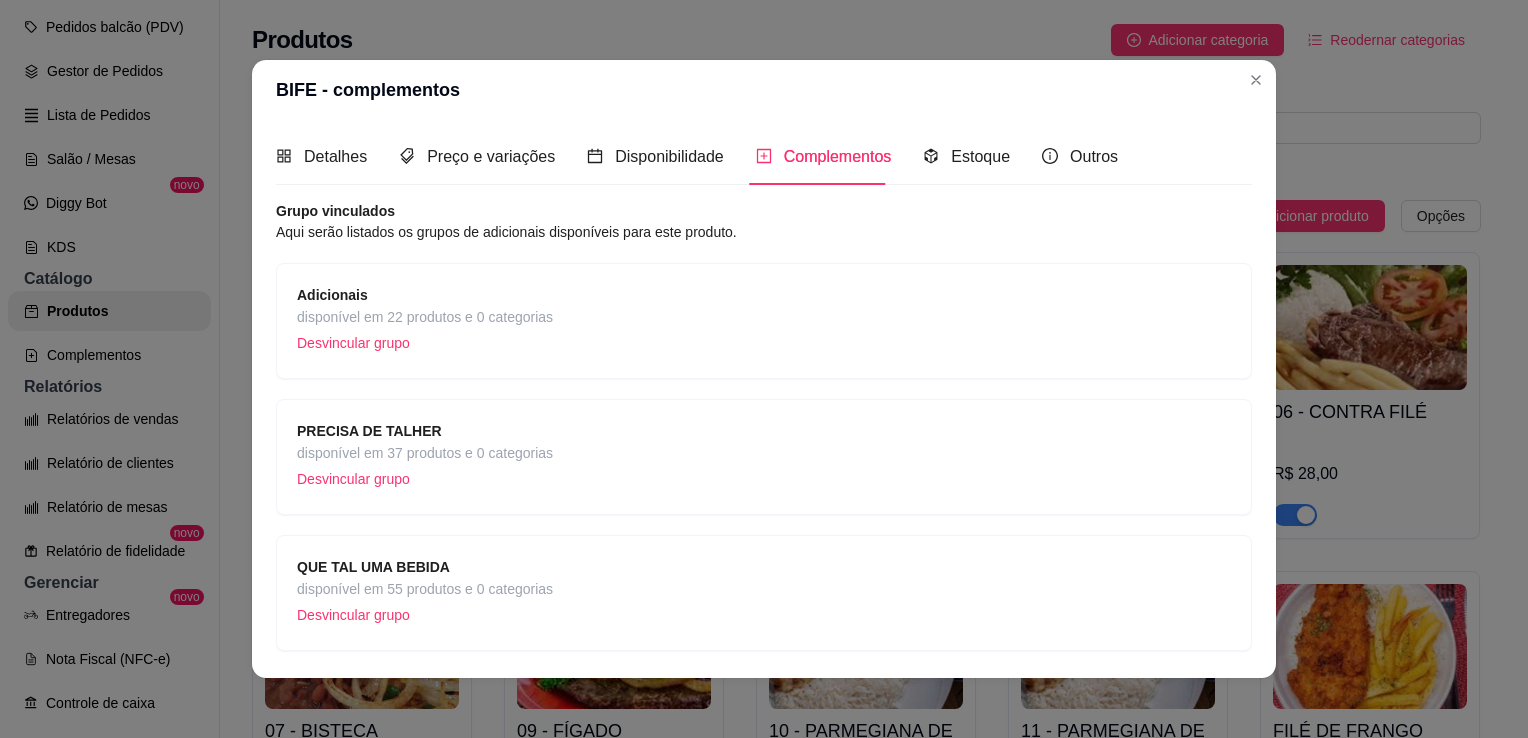 click on "disponível em 55 produtos e 0 categorias" at bounding box center [425, 589] 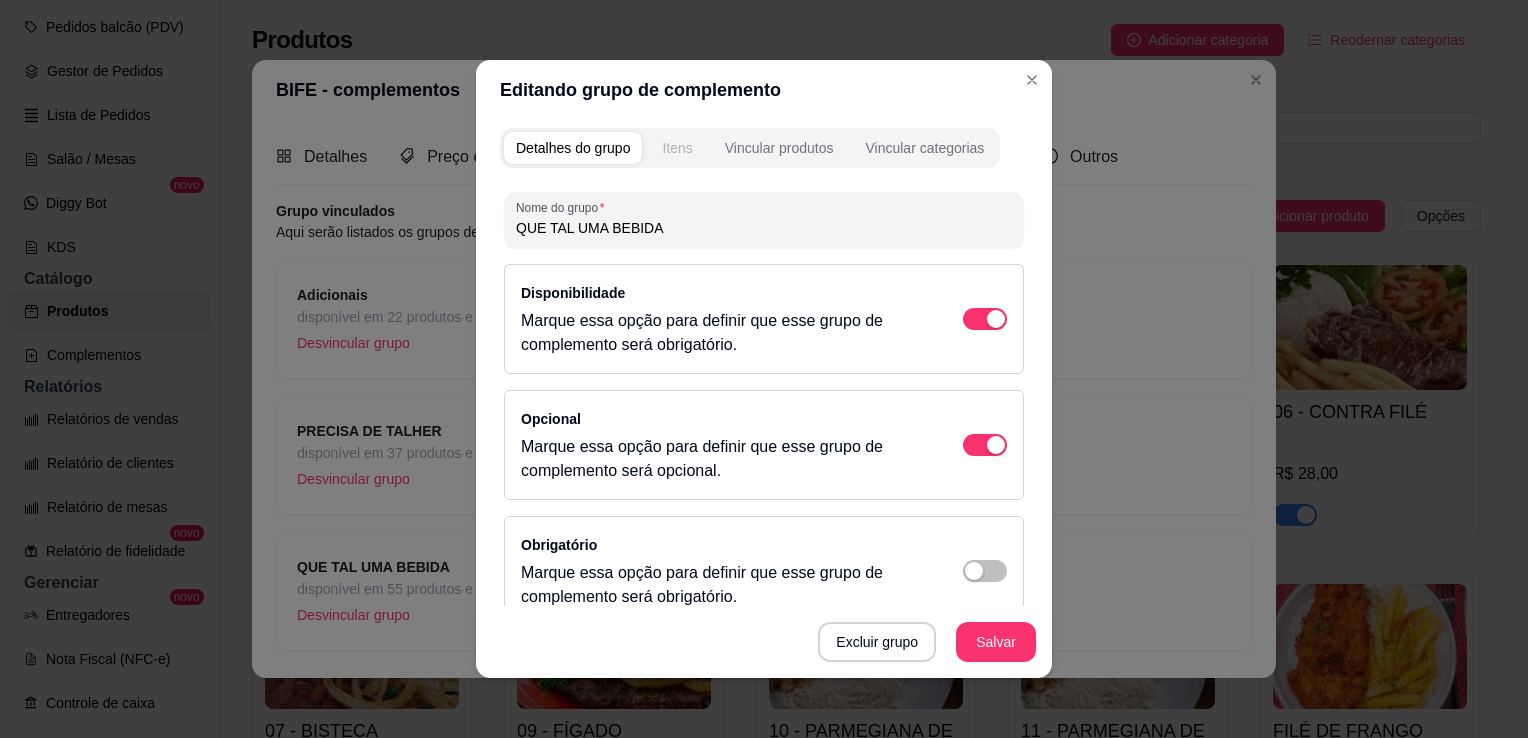 click on "Itens" at bounding box center (677, 148) 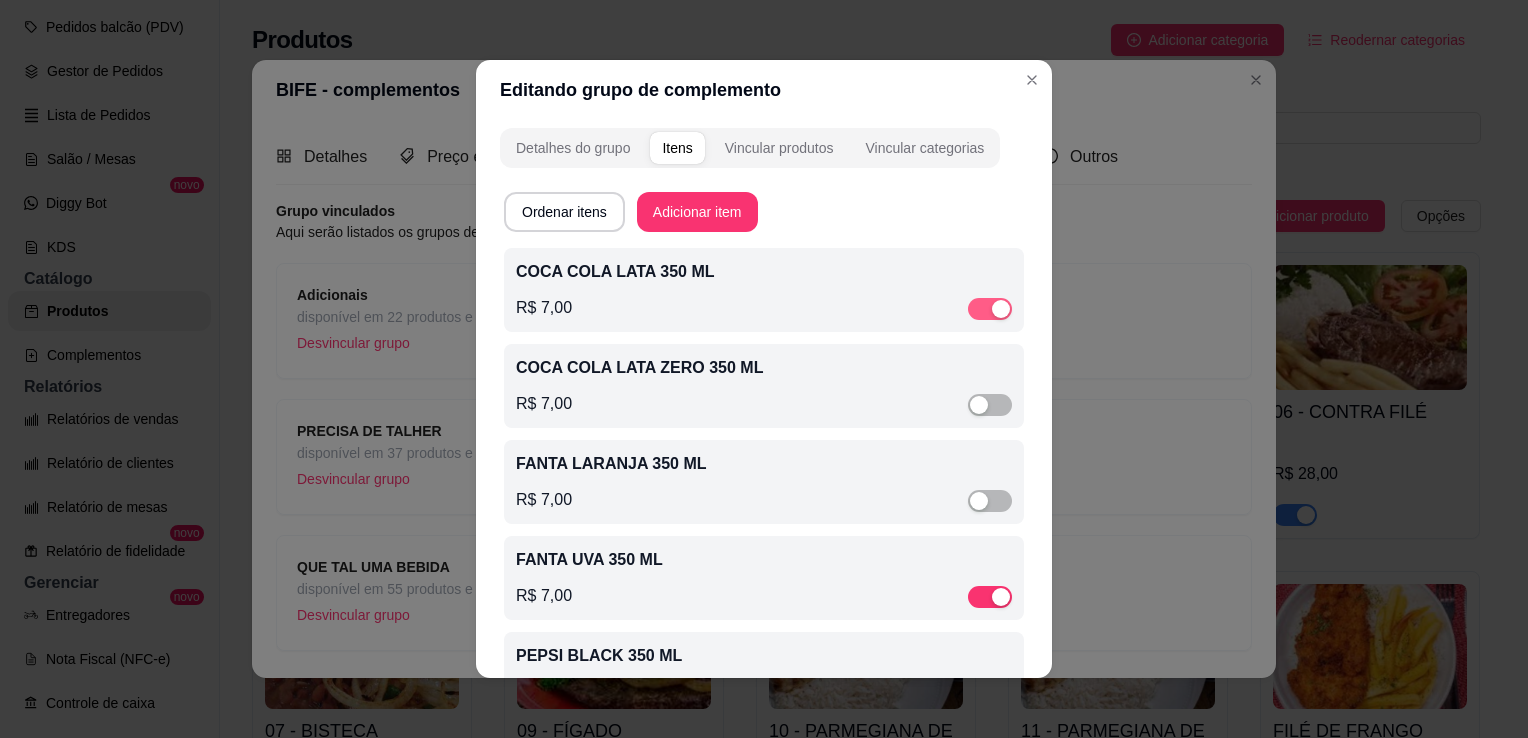 click at bounding box center (990, 309) 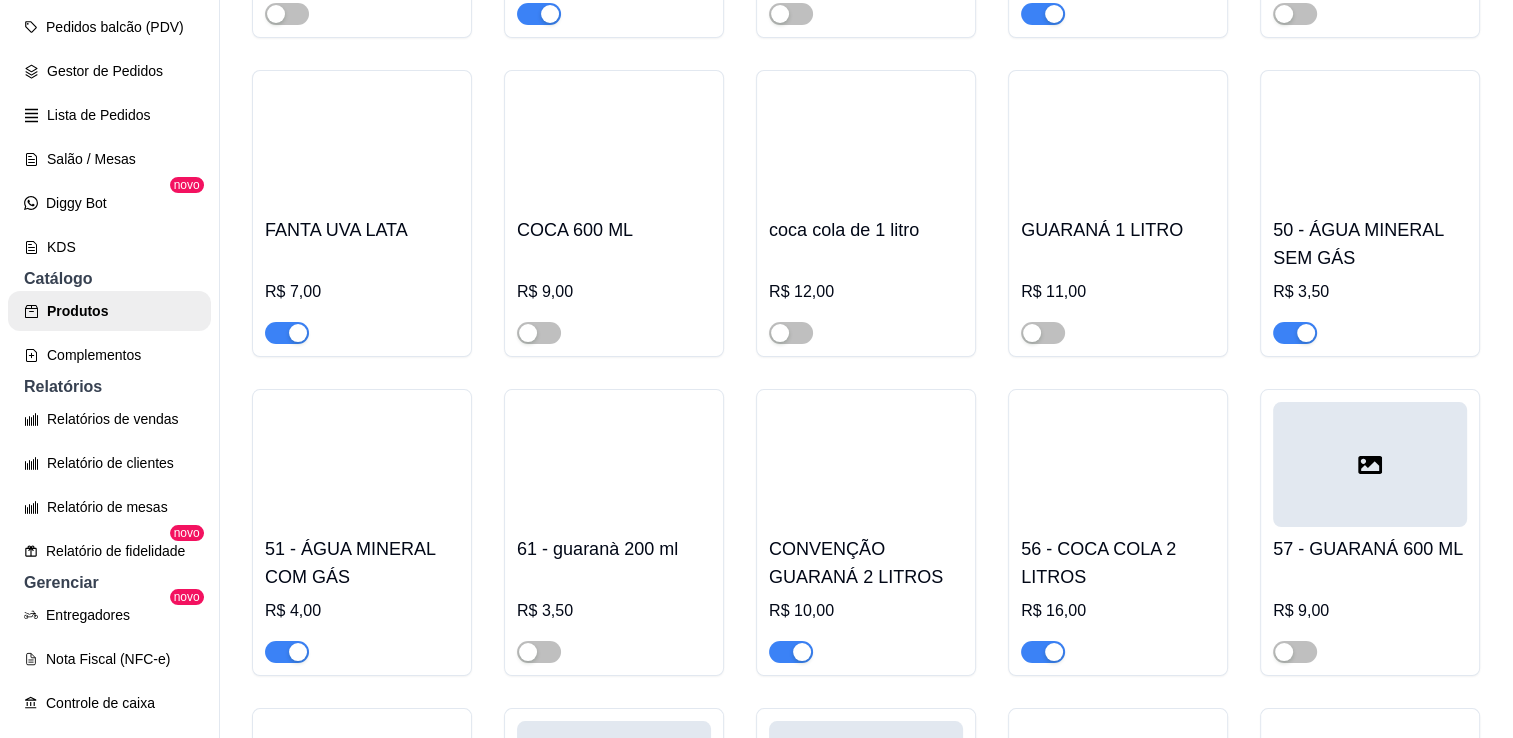 scroll, scrollTop: 6694, scrollLeft: 0, axis: vertical 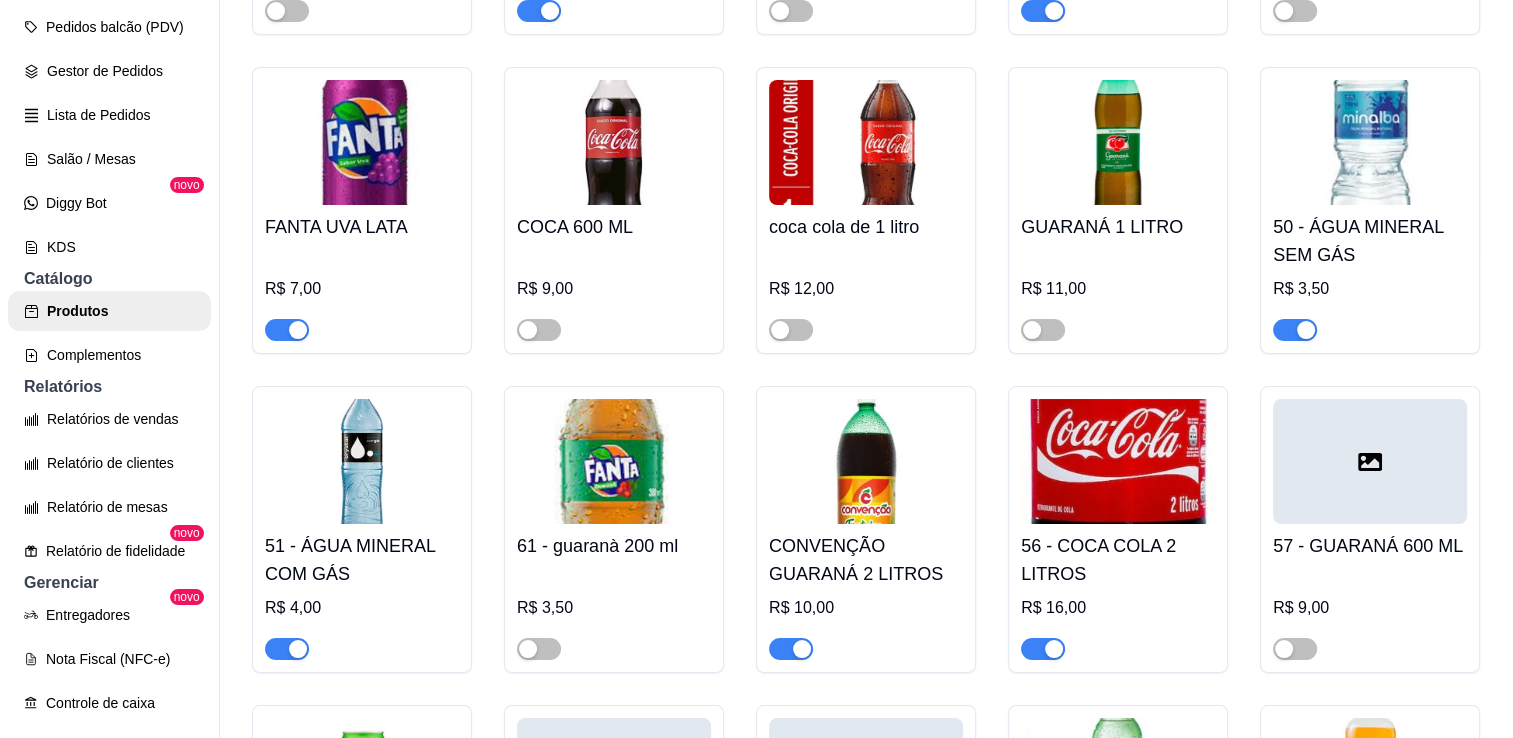 click at bounding box center (550, 11) 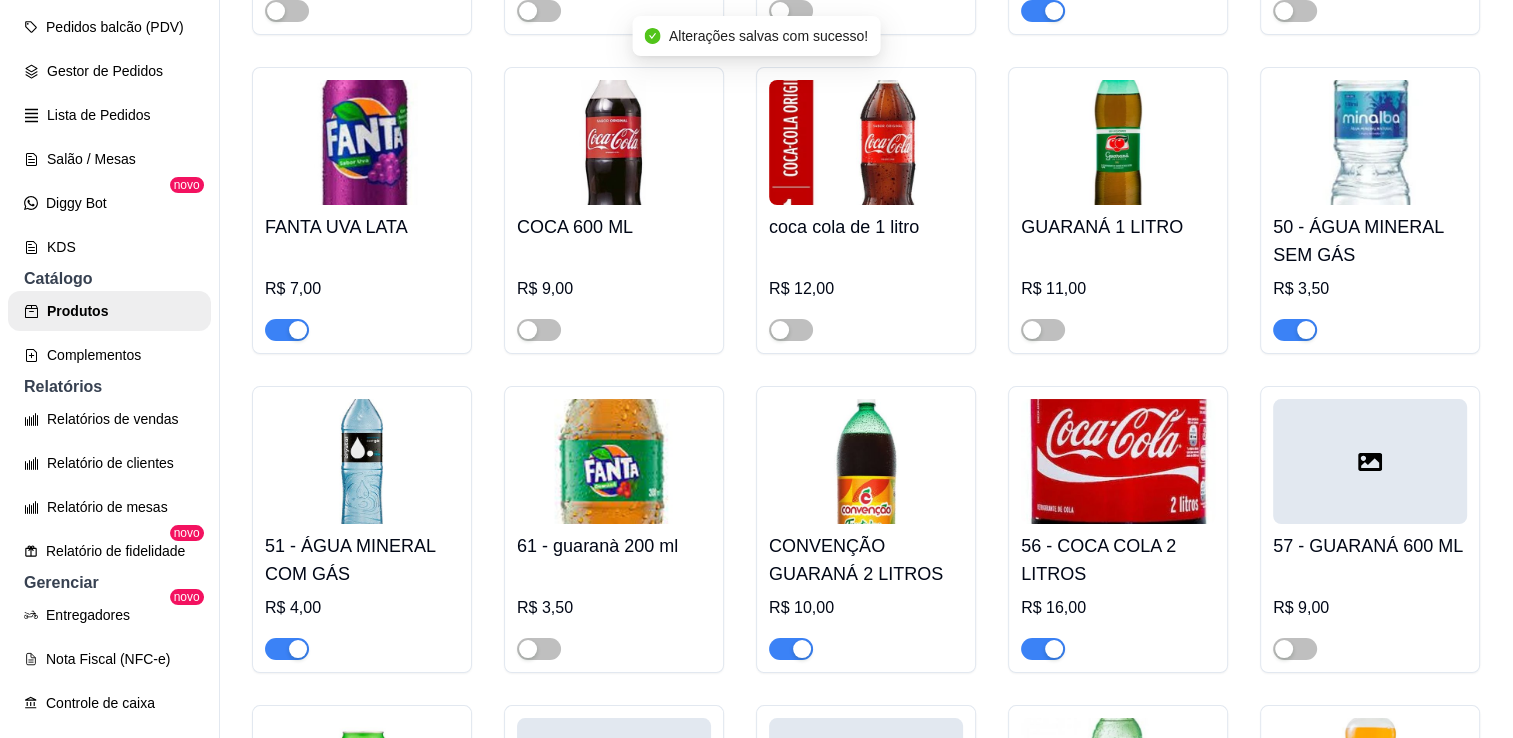 click on "60 - COCA COLA 200 ML R$ 3,50 53 - COCA COLA LATA R$ 7,00 54 - COCA LATA ZERO R$ 7,00 55 - GUARANÁ LATA R$ 7,00 FANTA LARANJA LATA R$ 7,00 FANTA UVA LATA R$ 7,00 COCA 600 ML R$ 9,00 coca cola de 1 litro R$ 12,00 GUARANÁ 1 LITRO R$ 11,00 50 - ÁGUA MINERAL SEM GÁS R$ 3,50 51 - ÁGUA MINERAL COM GÁS R$ 4,00 61 - guaranà 200 ml R$ 3,50 CONVENÇÃO GUARANÁ 2 LITROS R$ 10,00 56 - COCA COLA 2 LITROS R$ 16,00 57 - GUARANÁ 600 ML R$ 9,00 Schweppes R$ 7,00 SPRITE LEMON R$ 6,50 Guaraná antártica 2 litros R$ 14,00 H20 LIMONETO R$ 8,00 Fanta 600 ml R$ 9,00 Fanta 1,5 R$ 13,00" at bounding box center [866, 515] 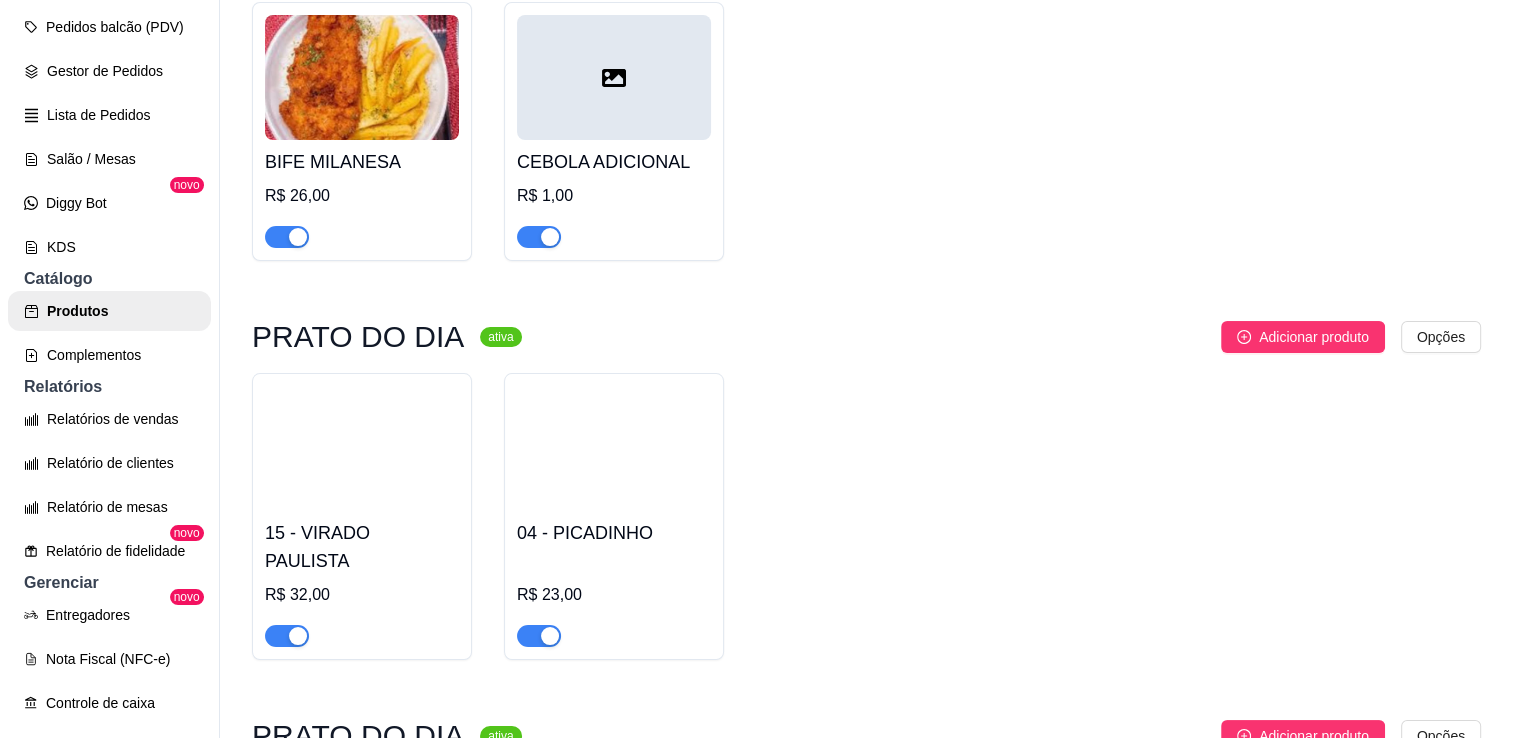 scroll, scrollTop: 887, scrollLeft: 0, axis: vertical 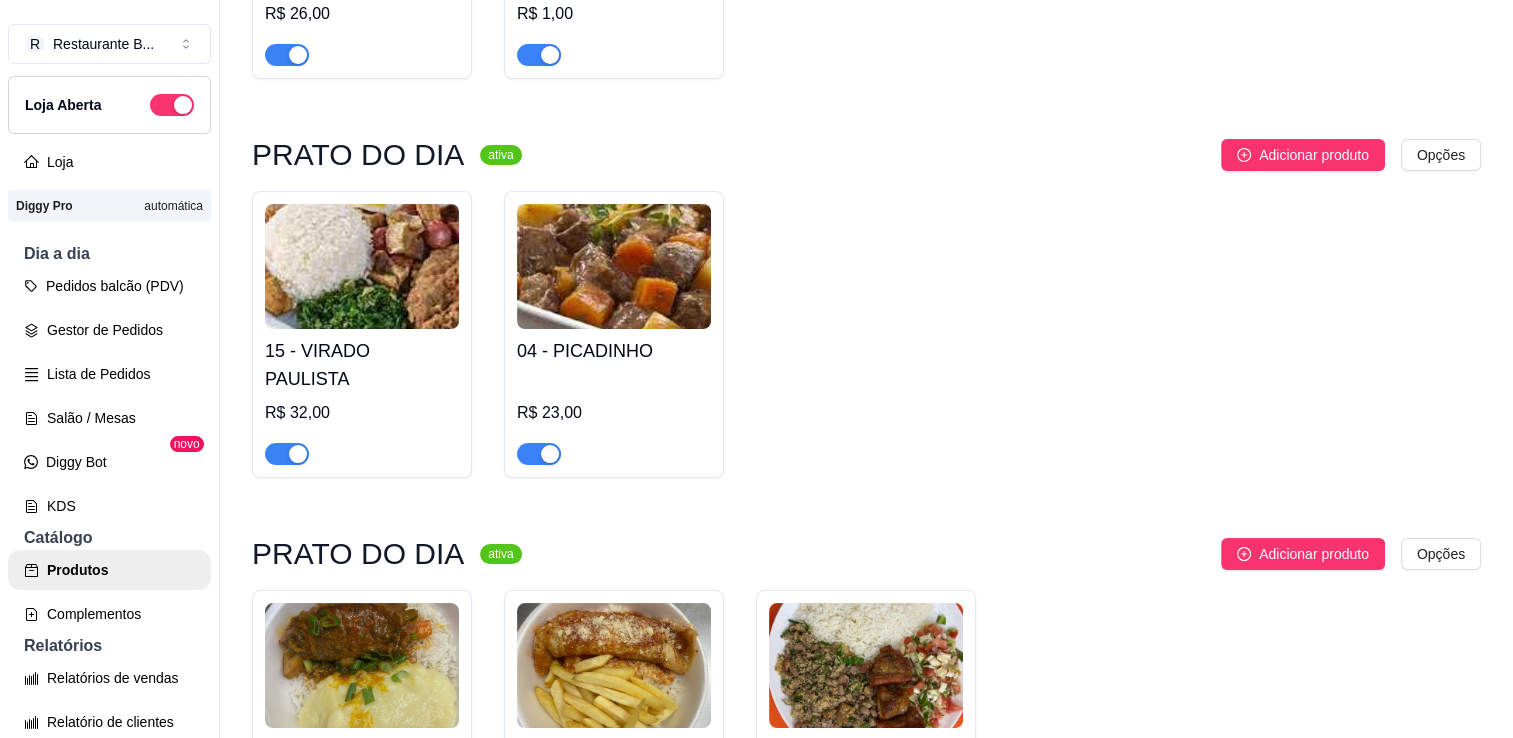 click at bounding box center (539, 454) 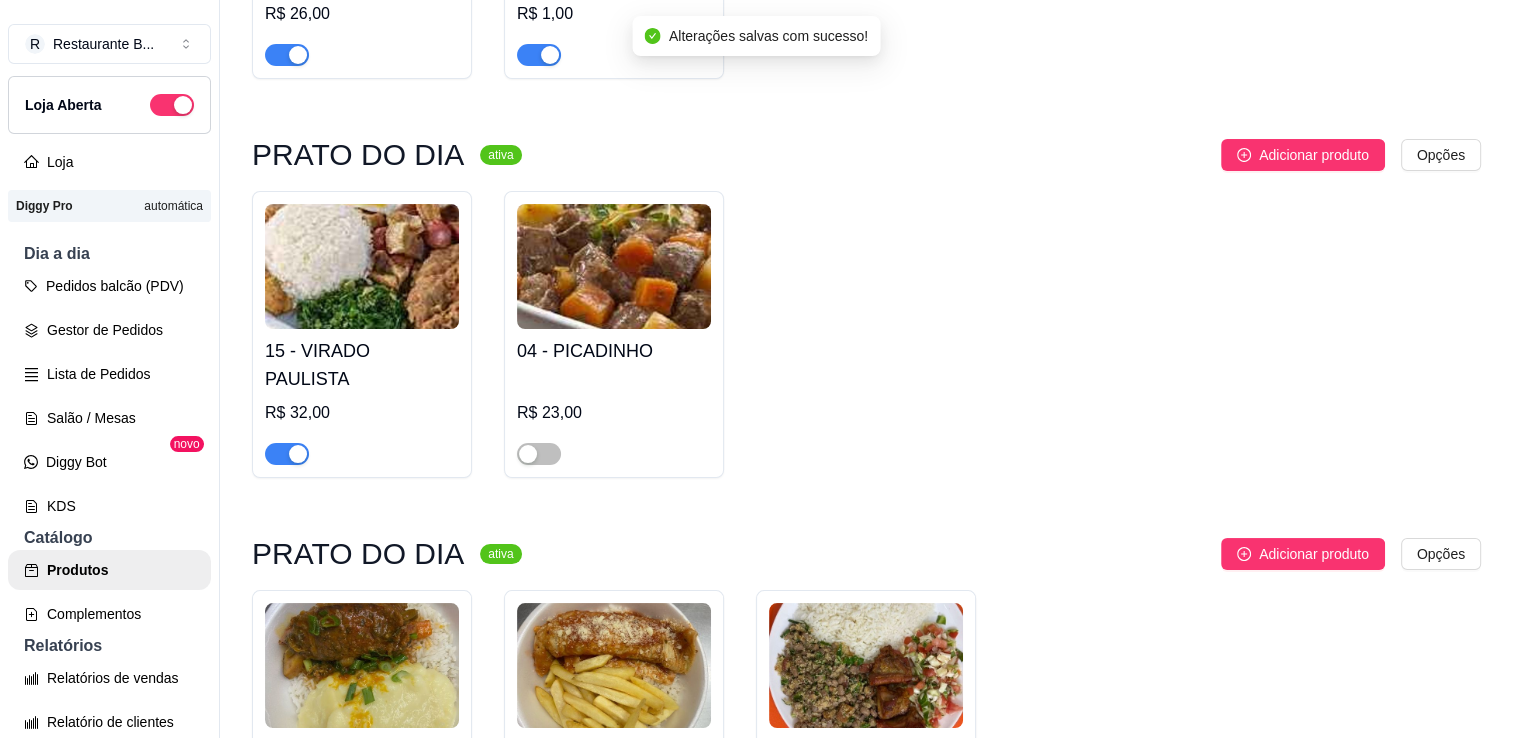 click at bounding box center (298, 454) 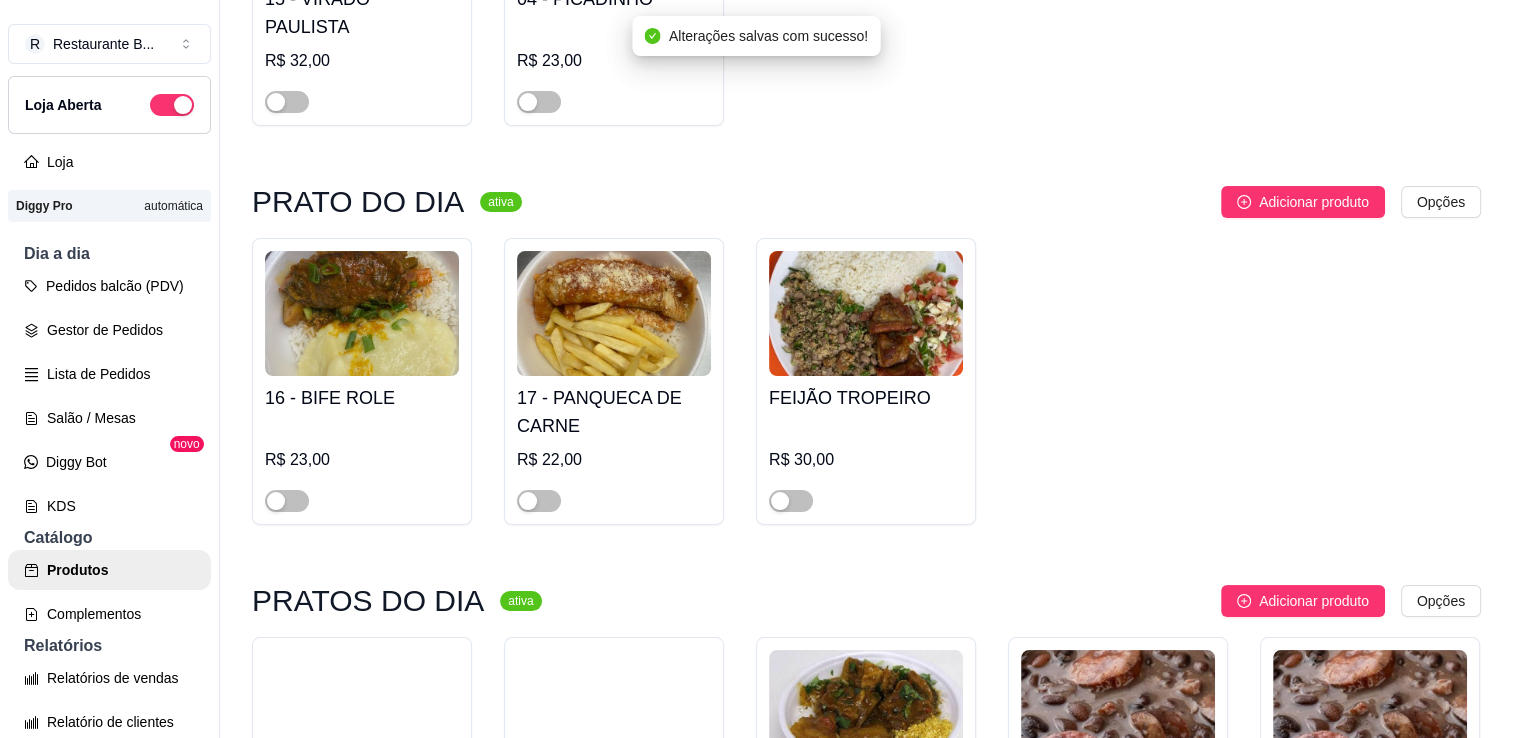 scroll, scrollTop: 1432, scrollLeft: 0, axis: vertical 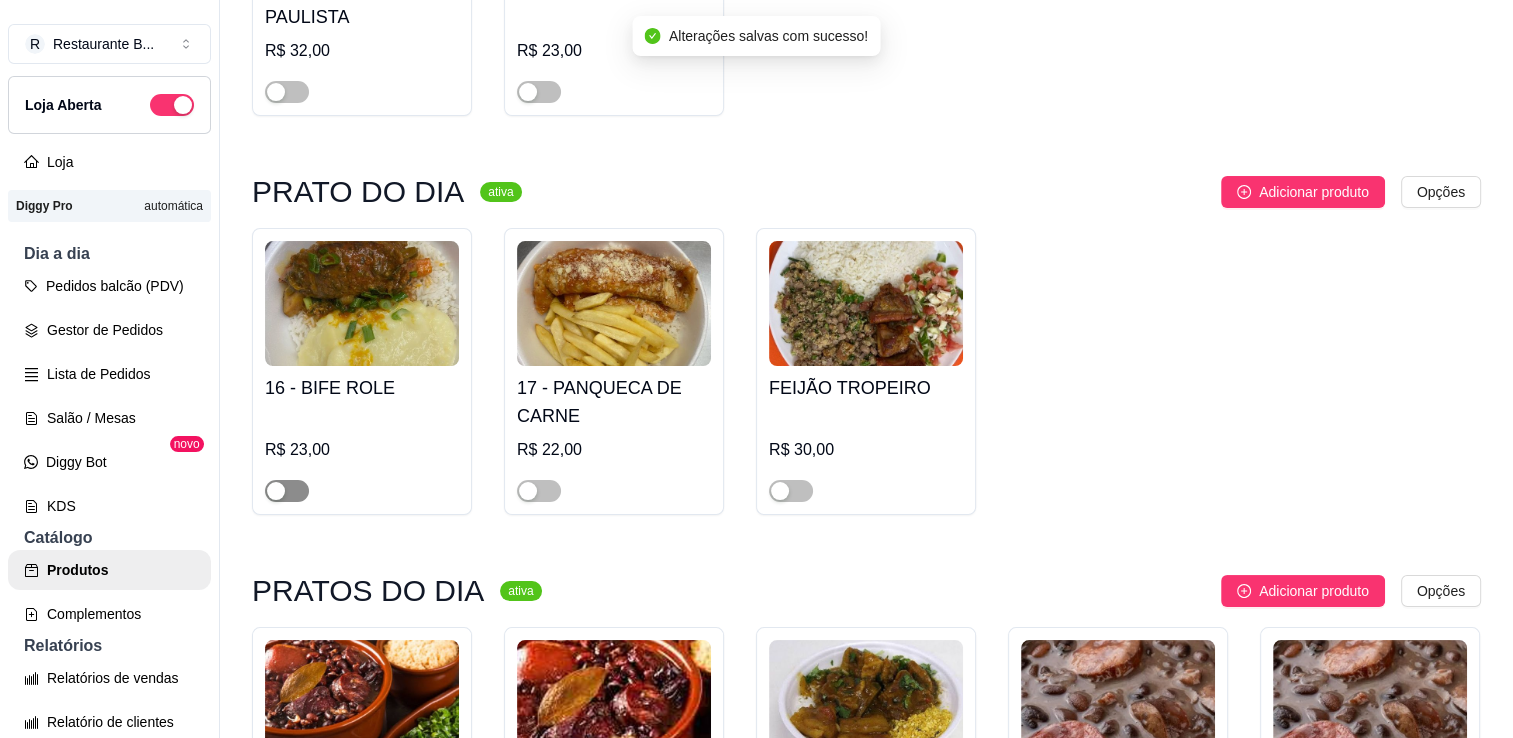 click at bounding box center (287, 491) 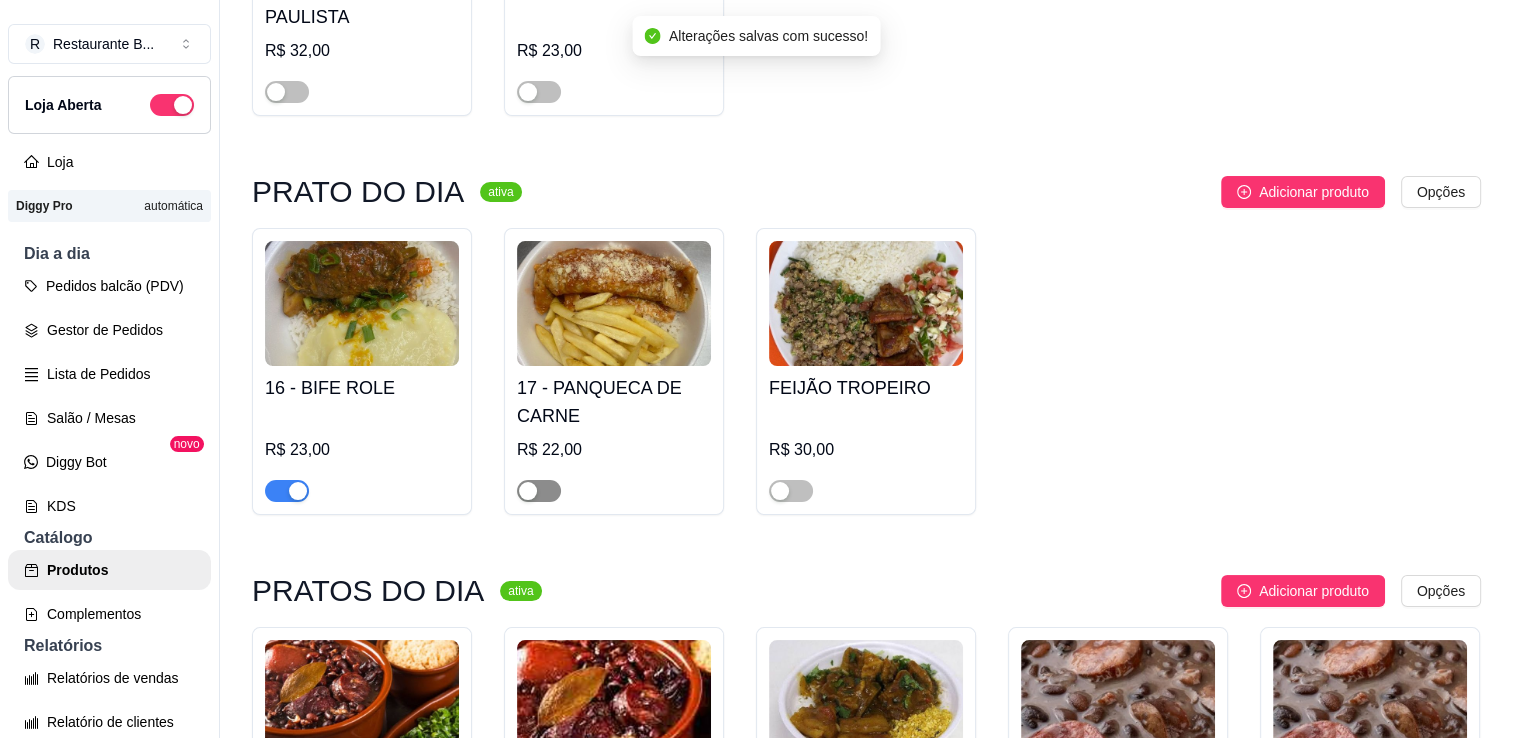 click at bounding box center [539, 491] 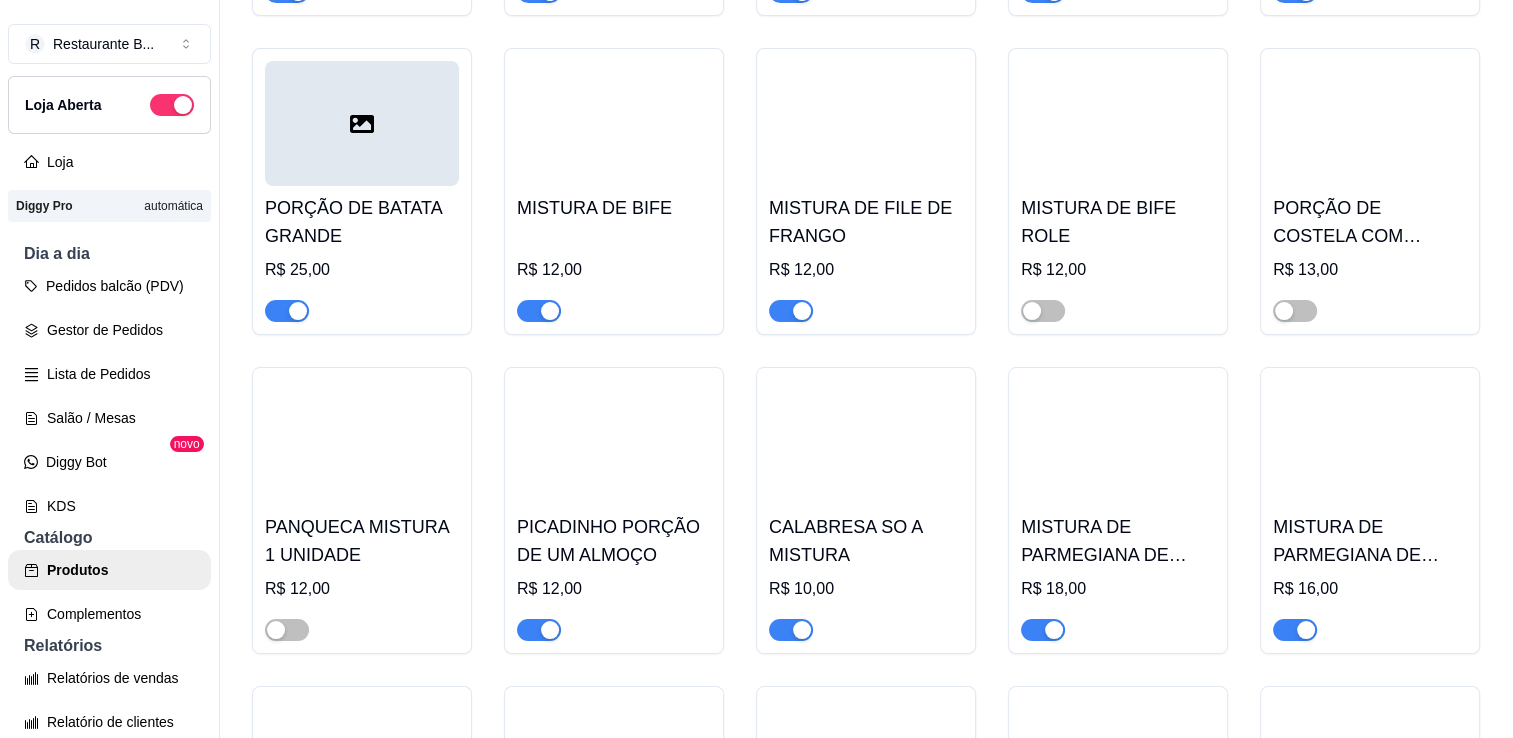 scroll, scrollTop: 4568, scrollLeft: 0, axis: vertical 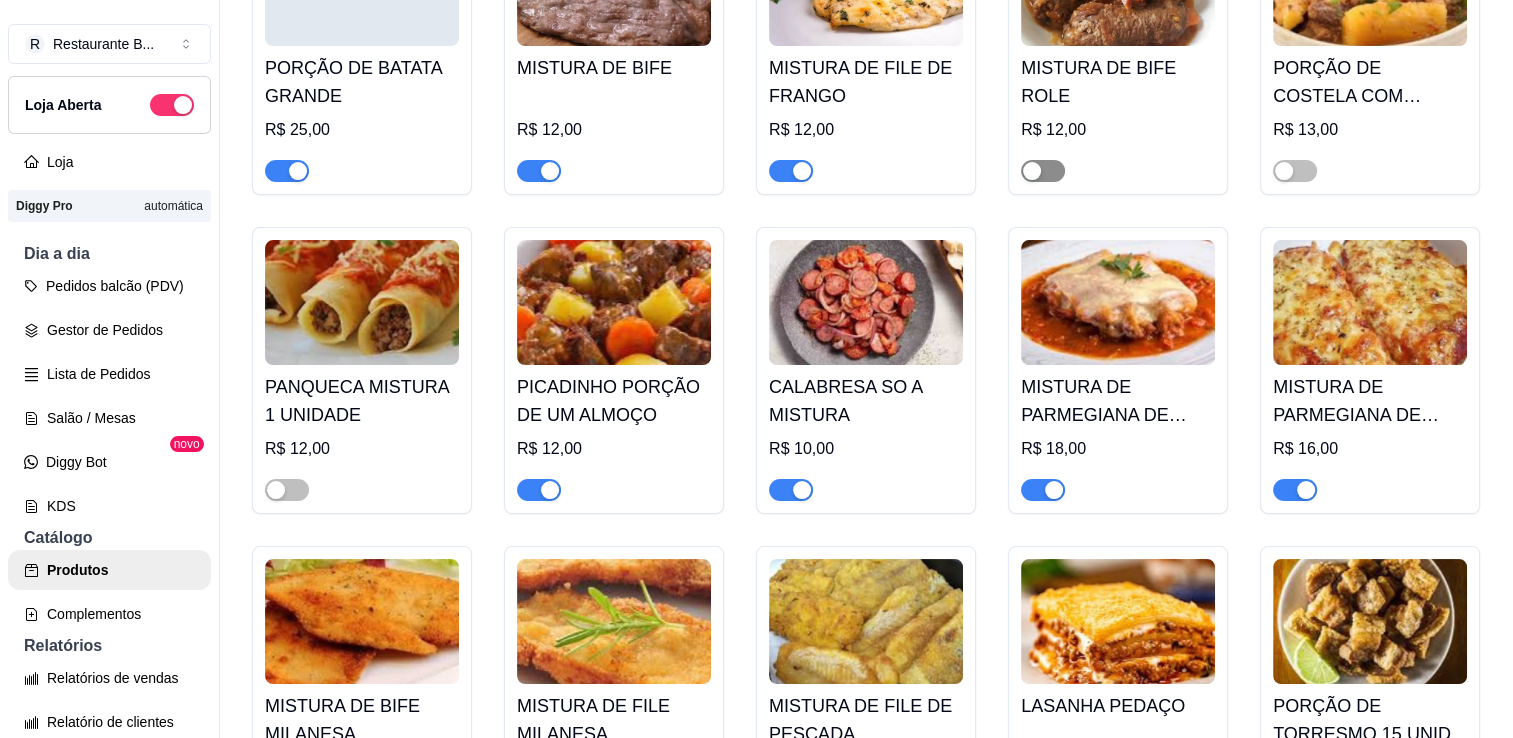 click at bounding box center (1043, 171) 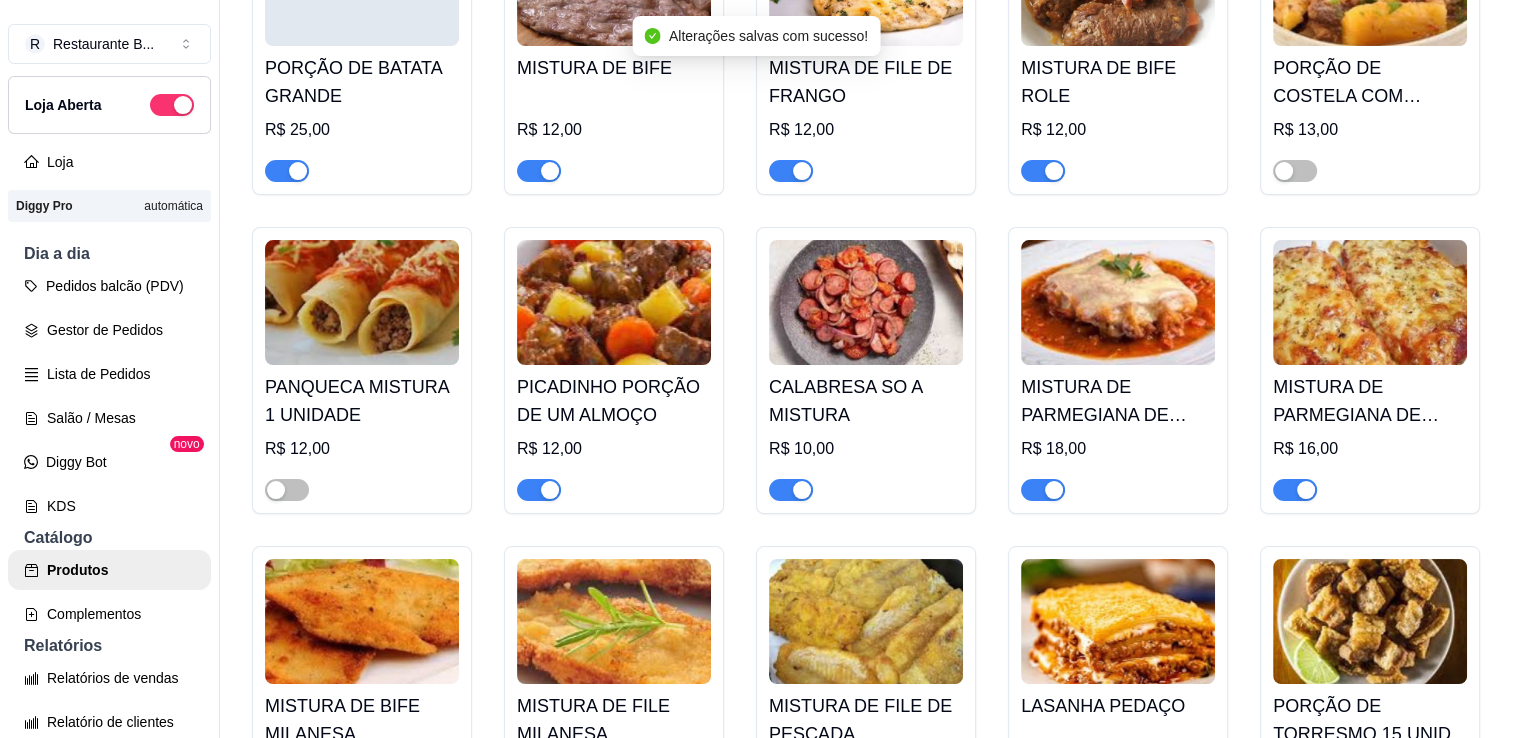 click at bounding box center (539, 490) 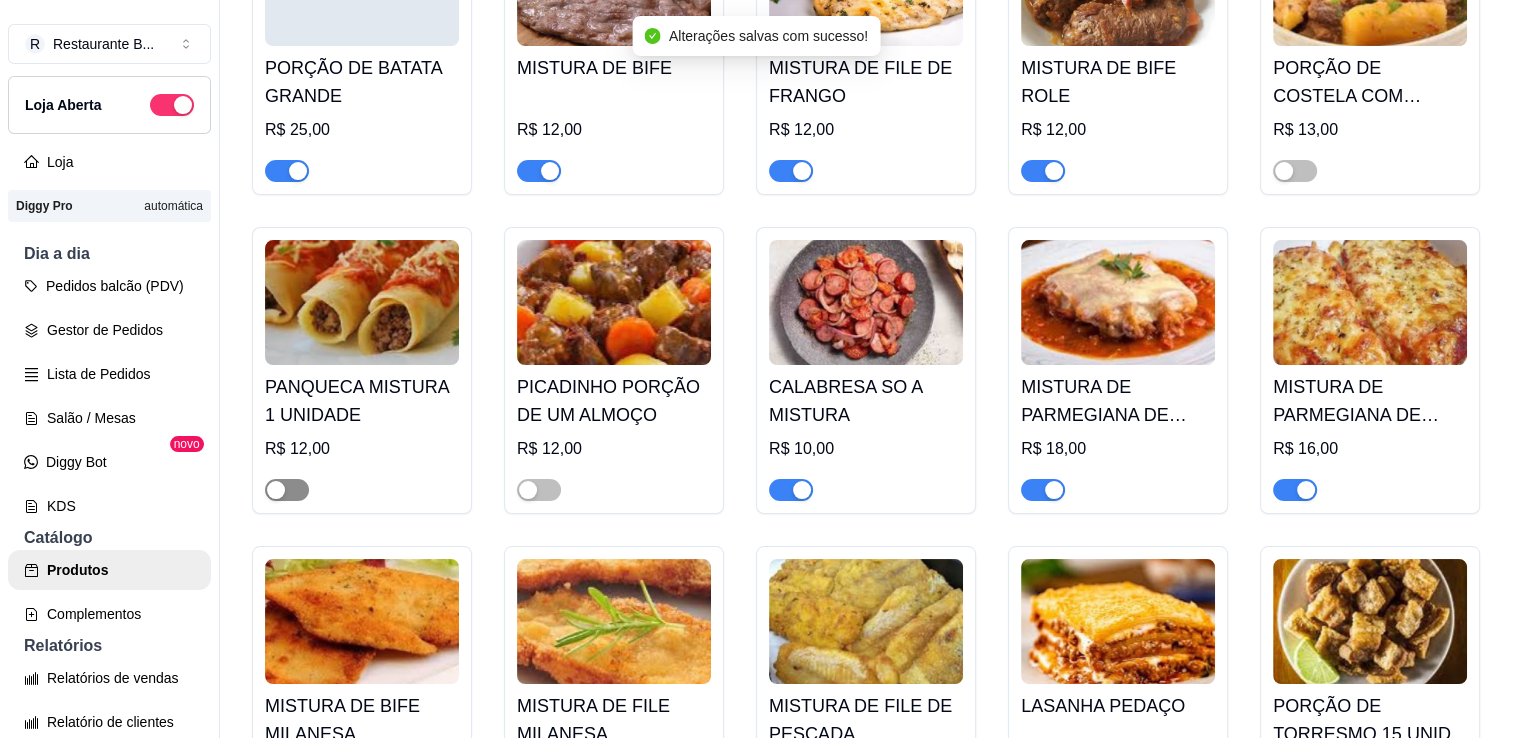 click at bounding box center (287, 490) 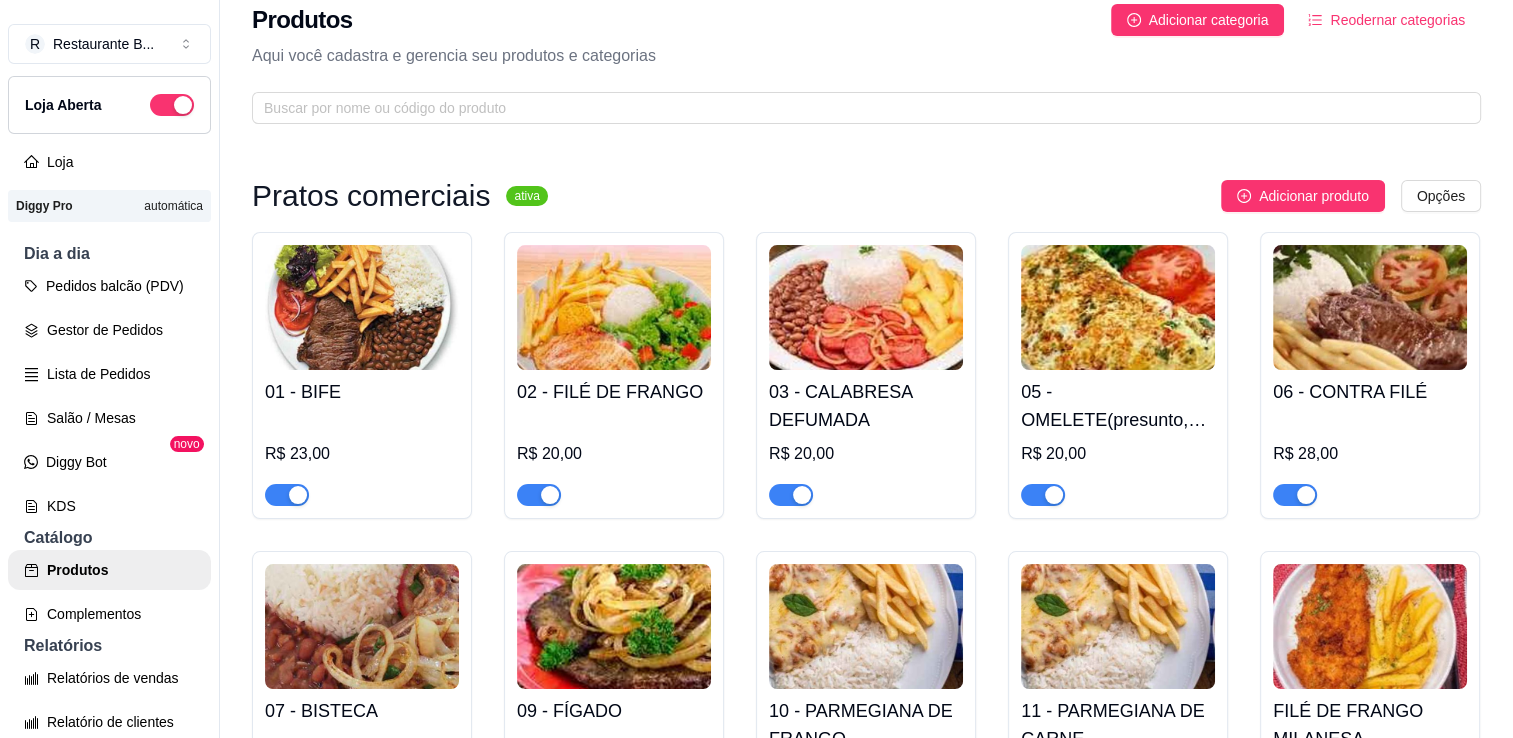 scroll, scrollTop: 0, scrollLeft: 0, axis: both 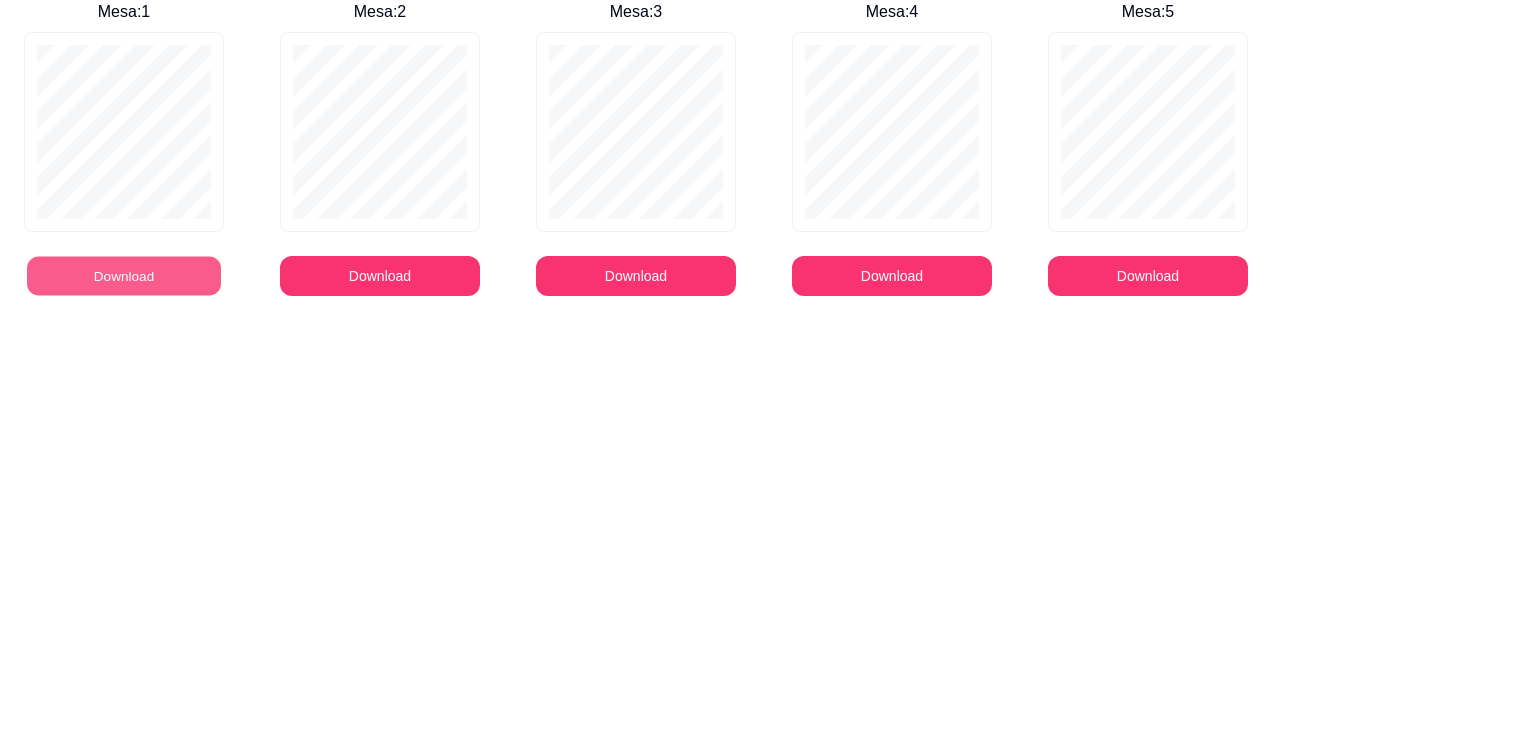 click on "Download" at bounding box center [124, 276] 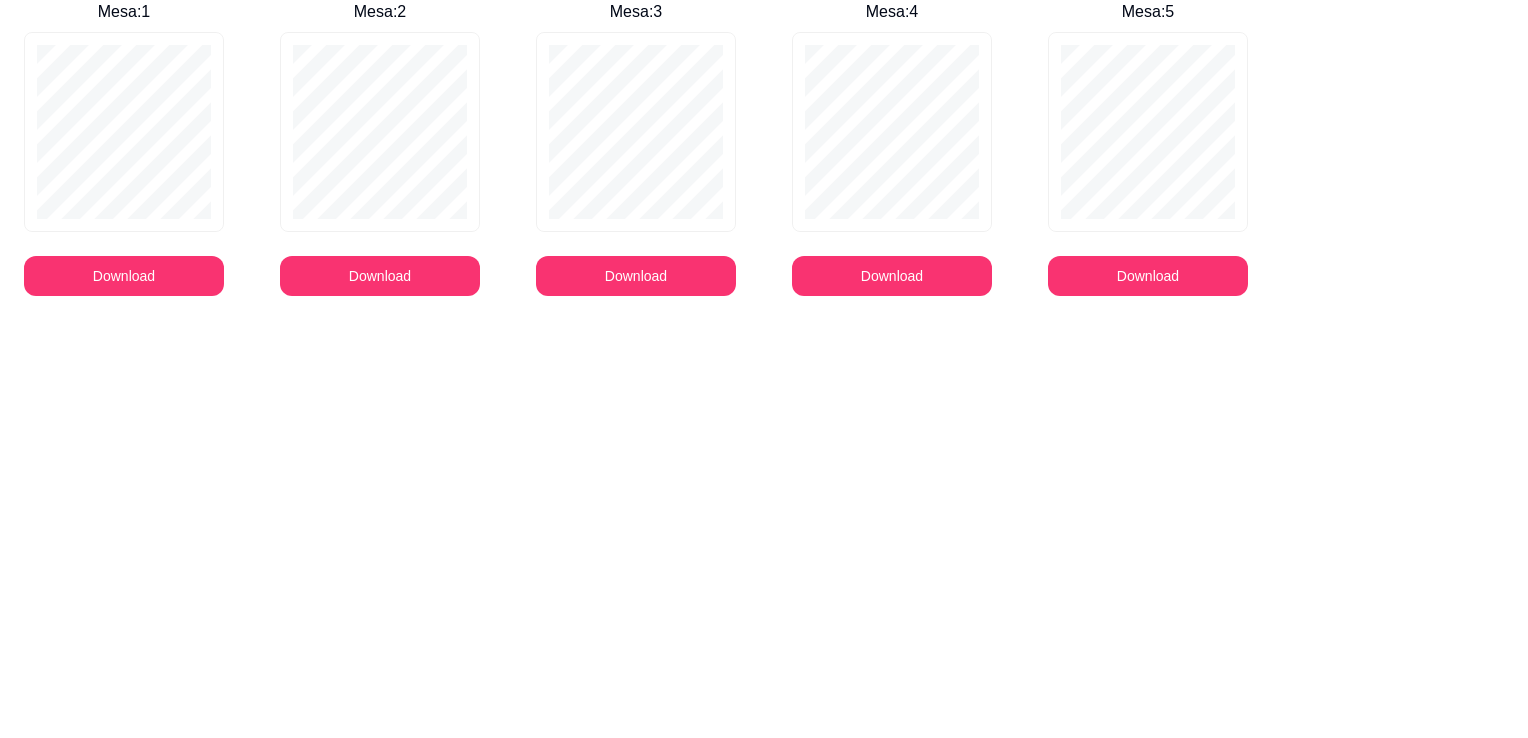 click on "Mesa :  1 Download Mesa :  2 Download Mesa :  3 Download Mesa :  4 Download Mesa :  5 Download" at bounding box center (764, 369) 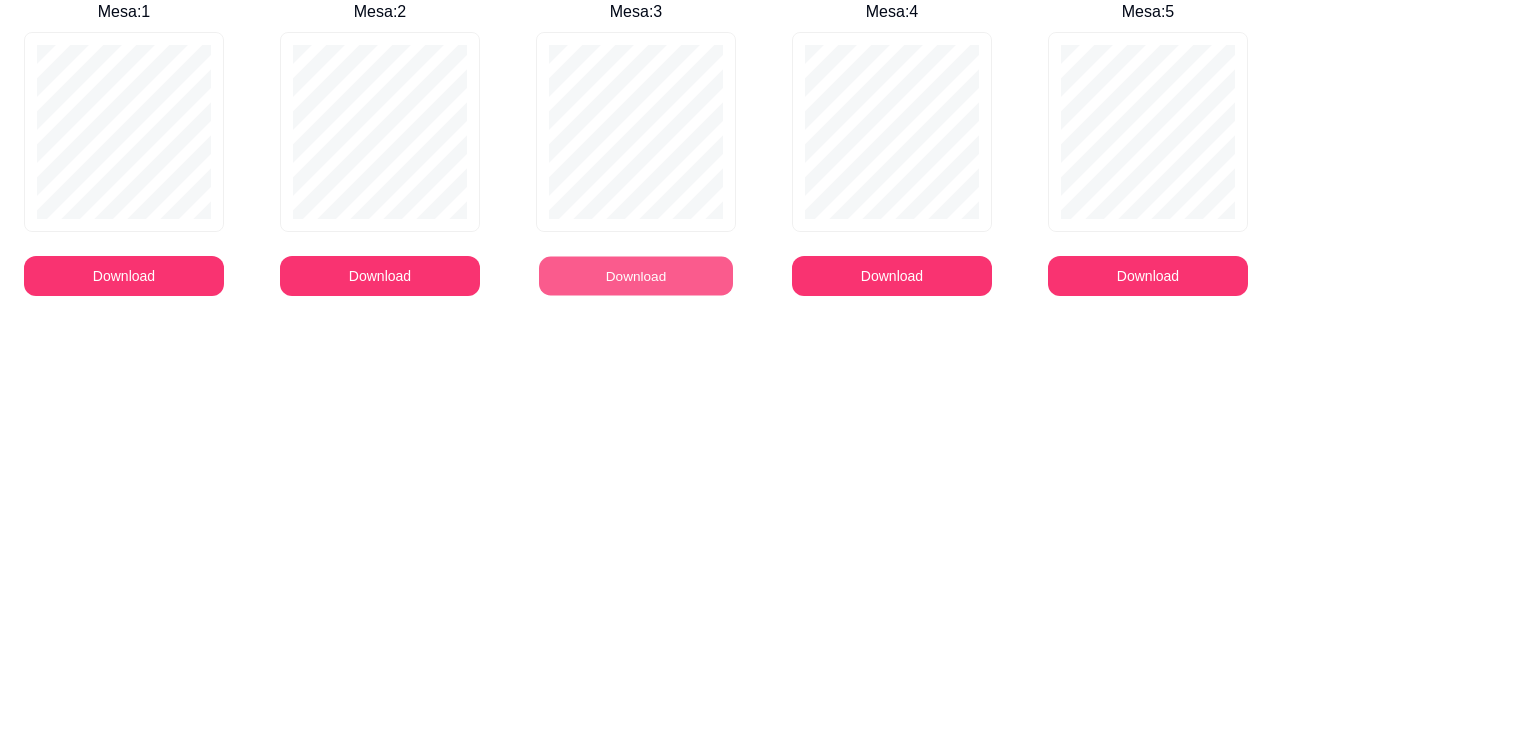 click on "Download" at bounding box center (636, 276) 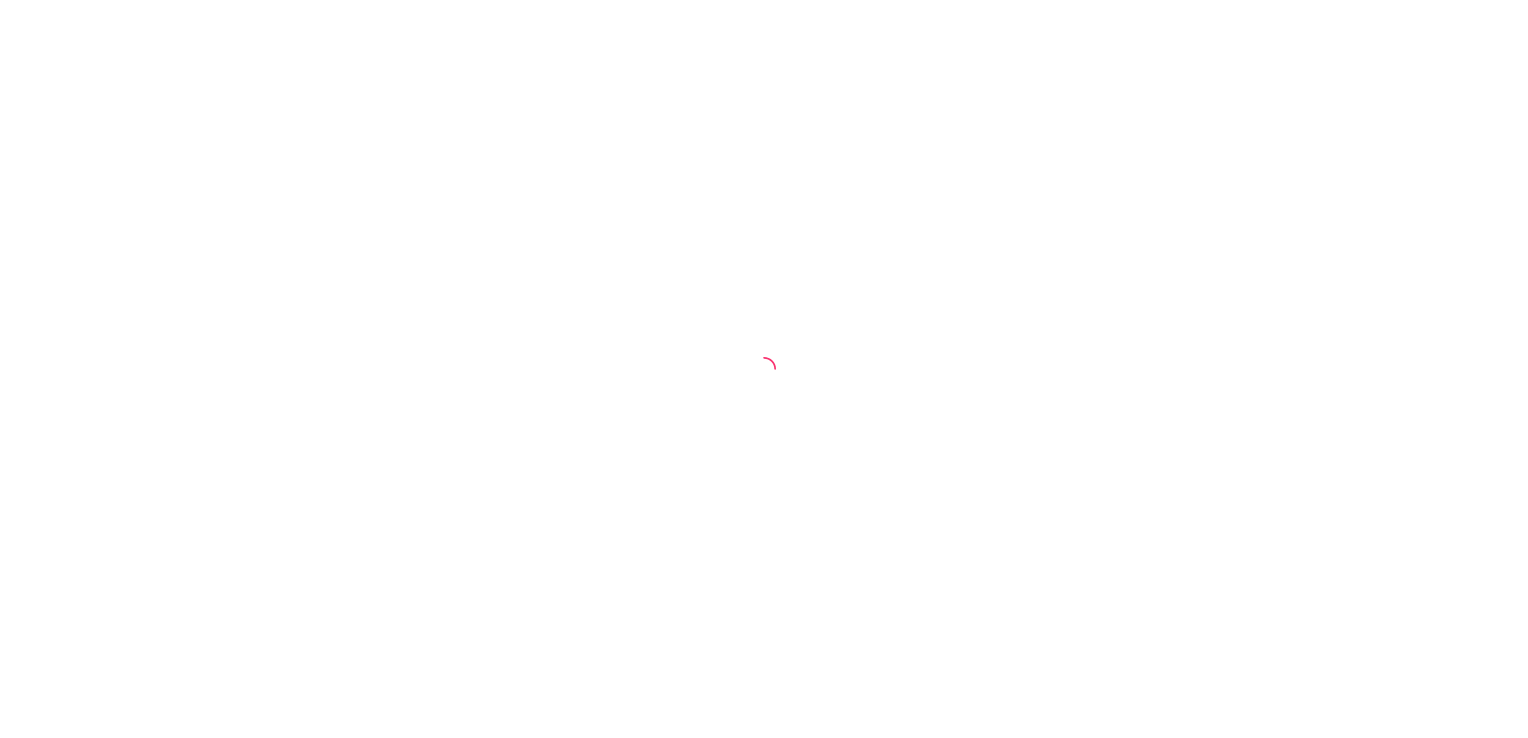 scroll, scrollTop: 0, scrollLeft: 0, axis: both 